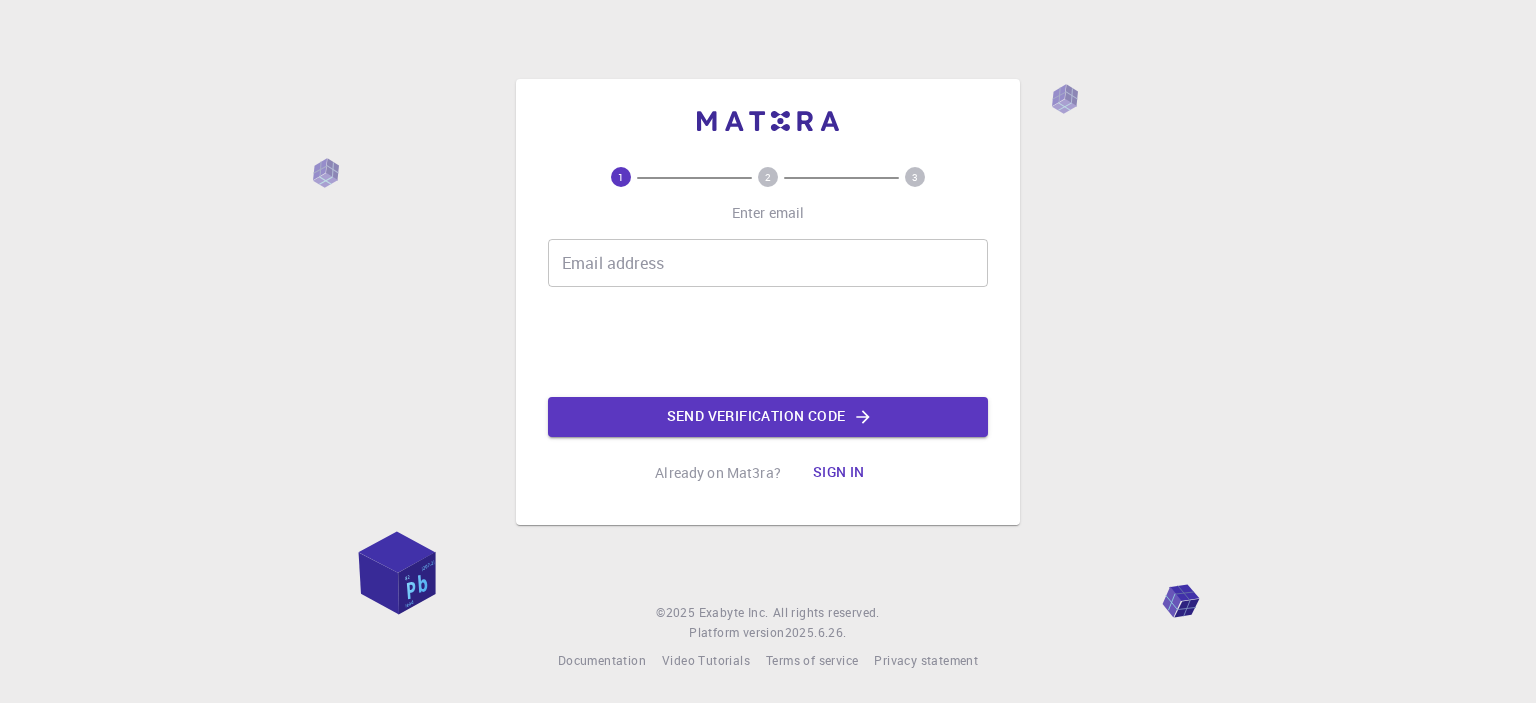 scroll, scrollTop: 0, scrollLeft: 0, axis: both 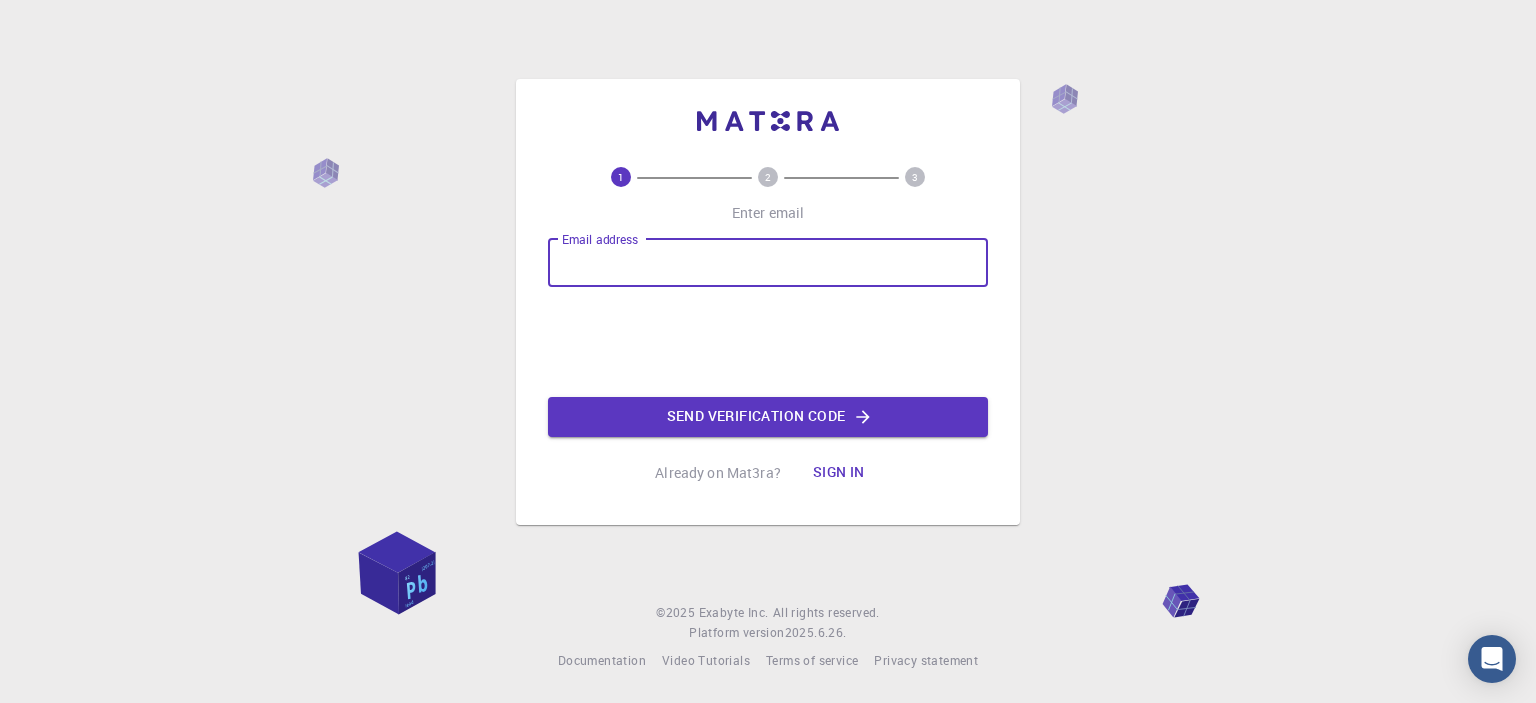click on "Email address" at bounding box center (768, 263) 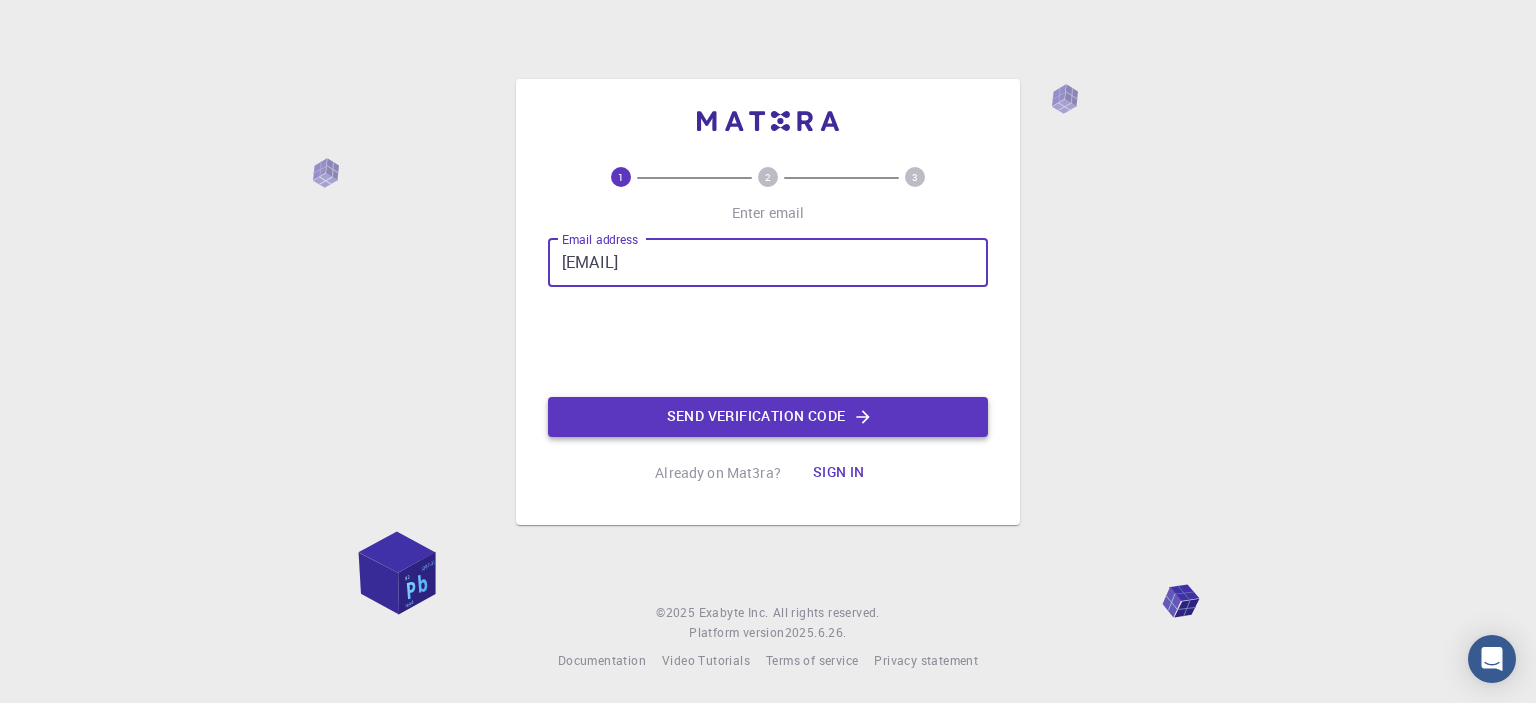 type on "[EMAIL]" 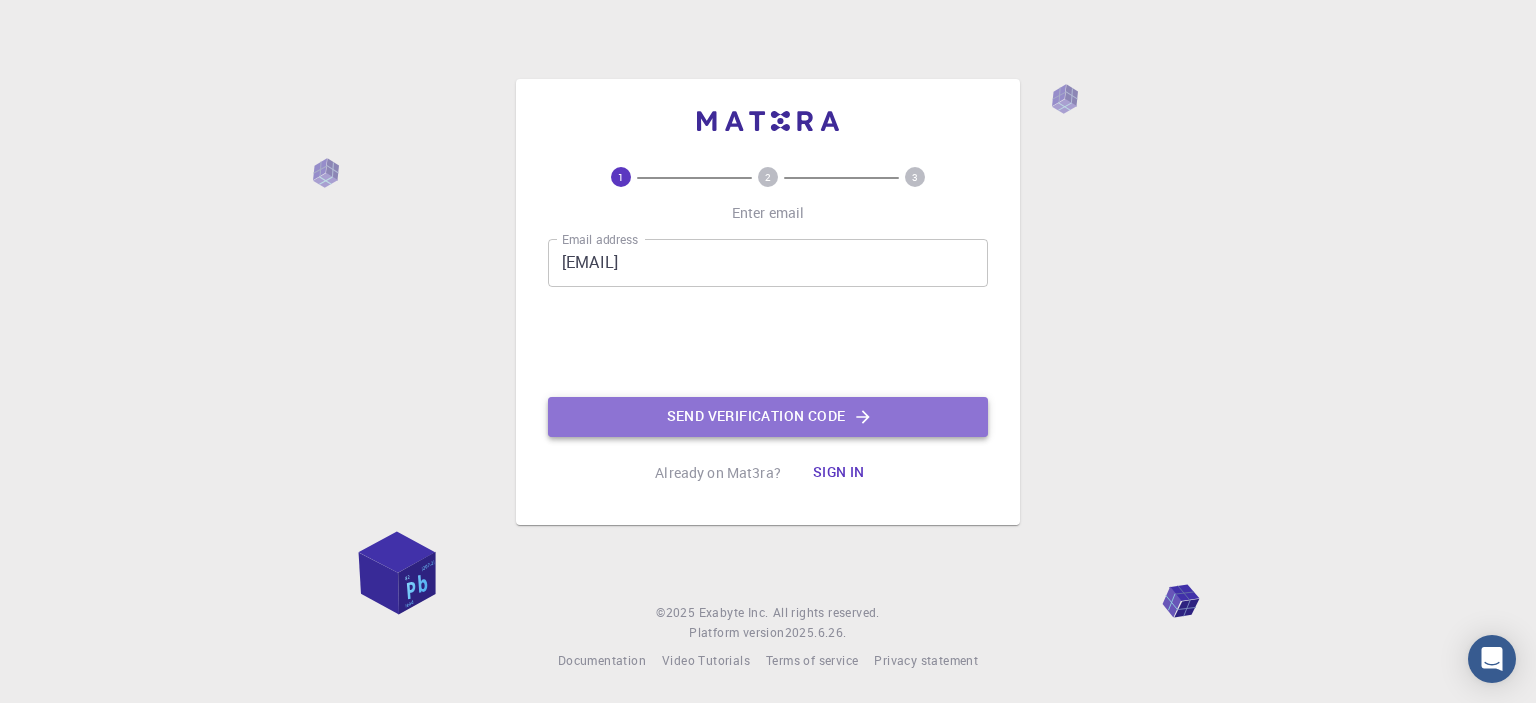 click on "Send verification code" 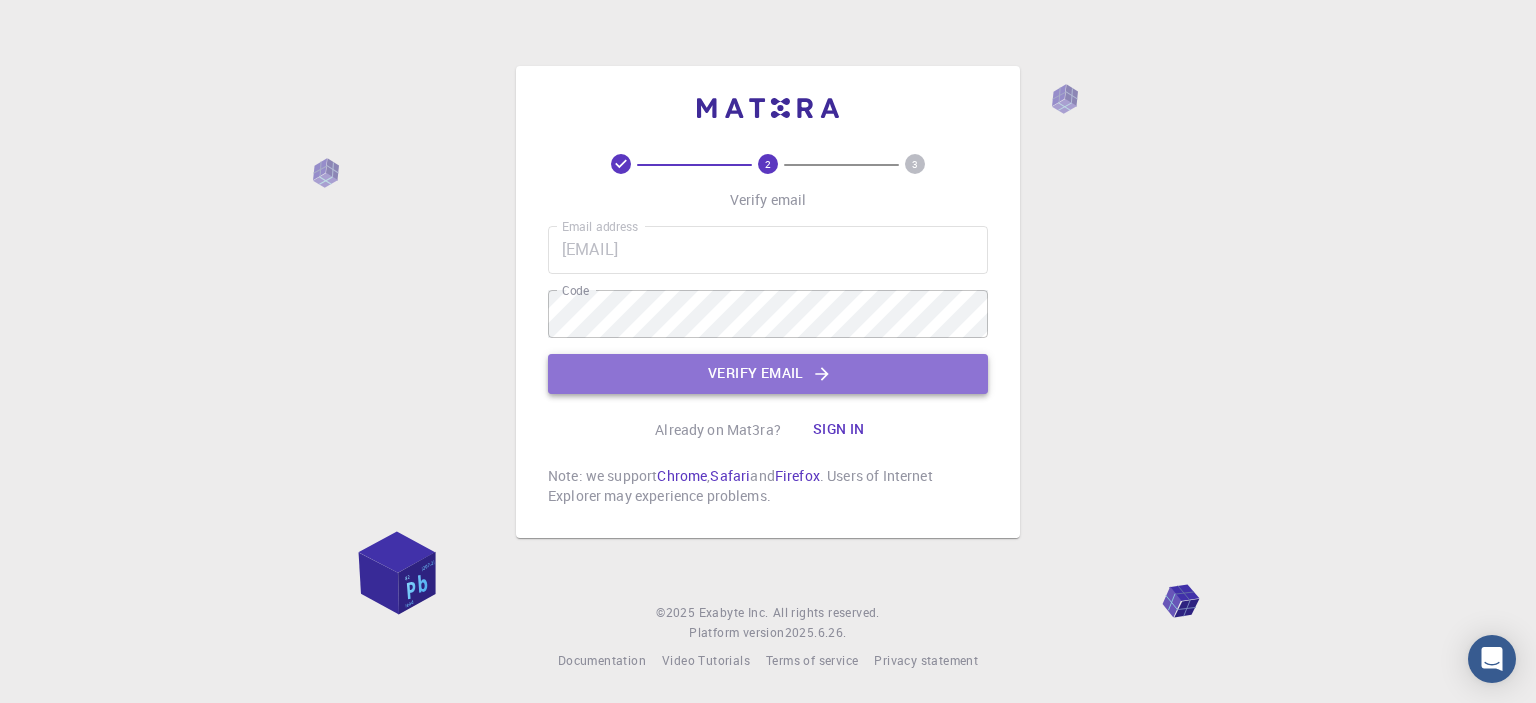 click on "Verify email" 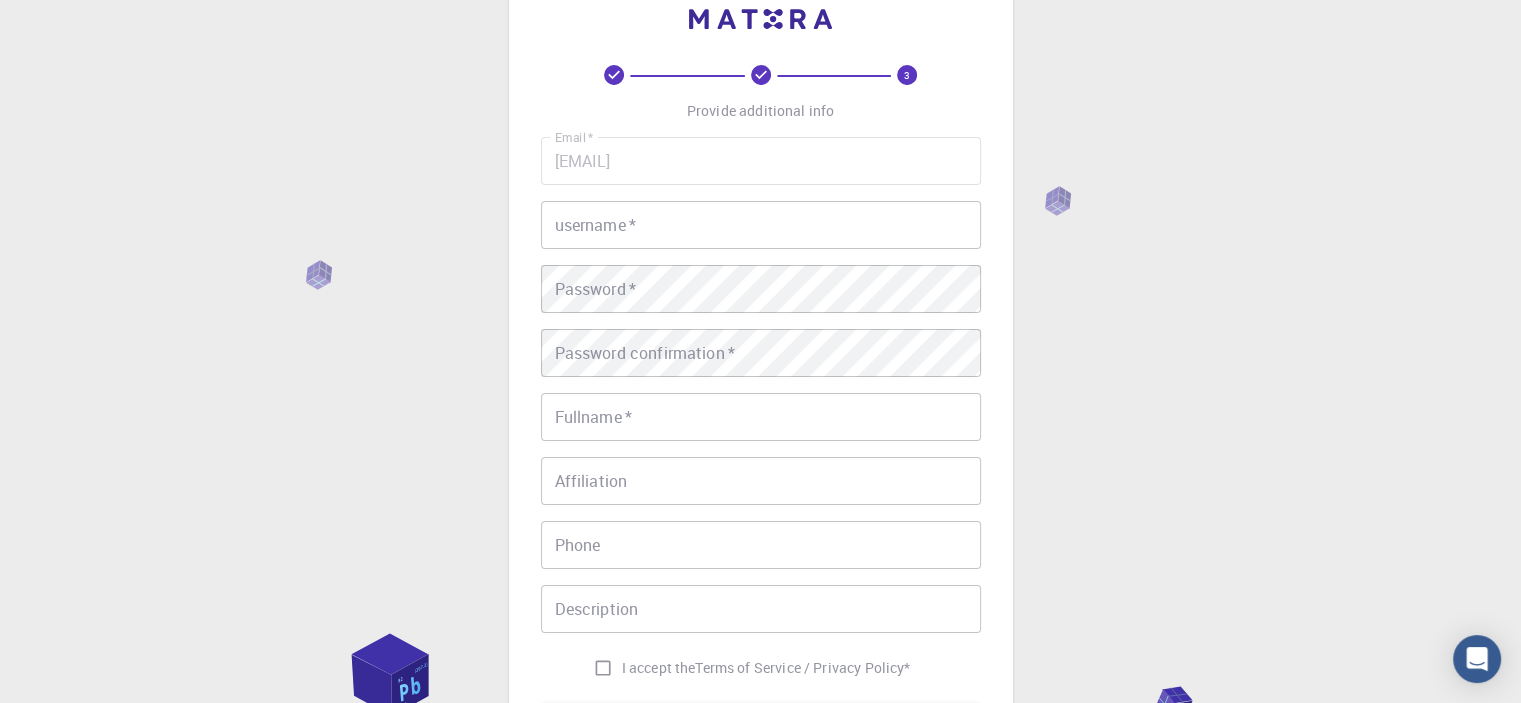 scroll, scrollTop: 40, scrollLeft: 0, axis: vertical 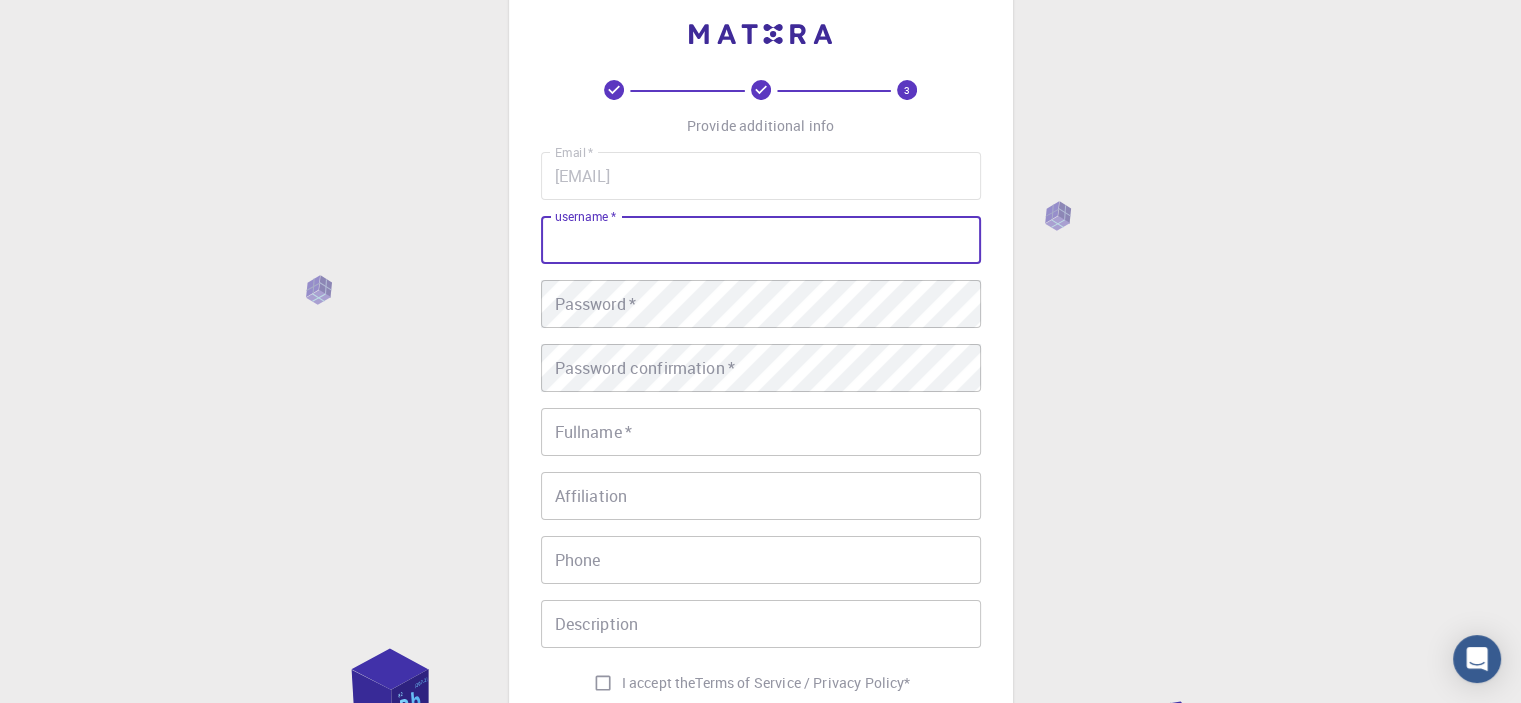 click on "username   *" at bounding box center (761, 240) 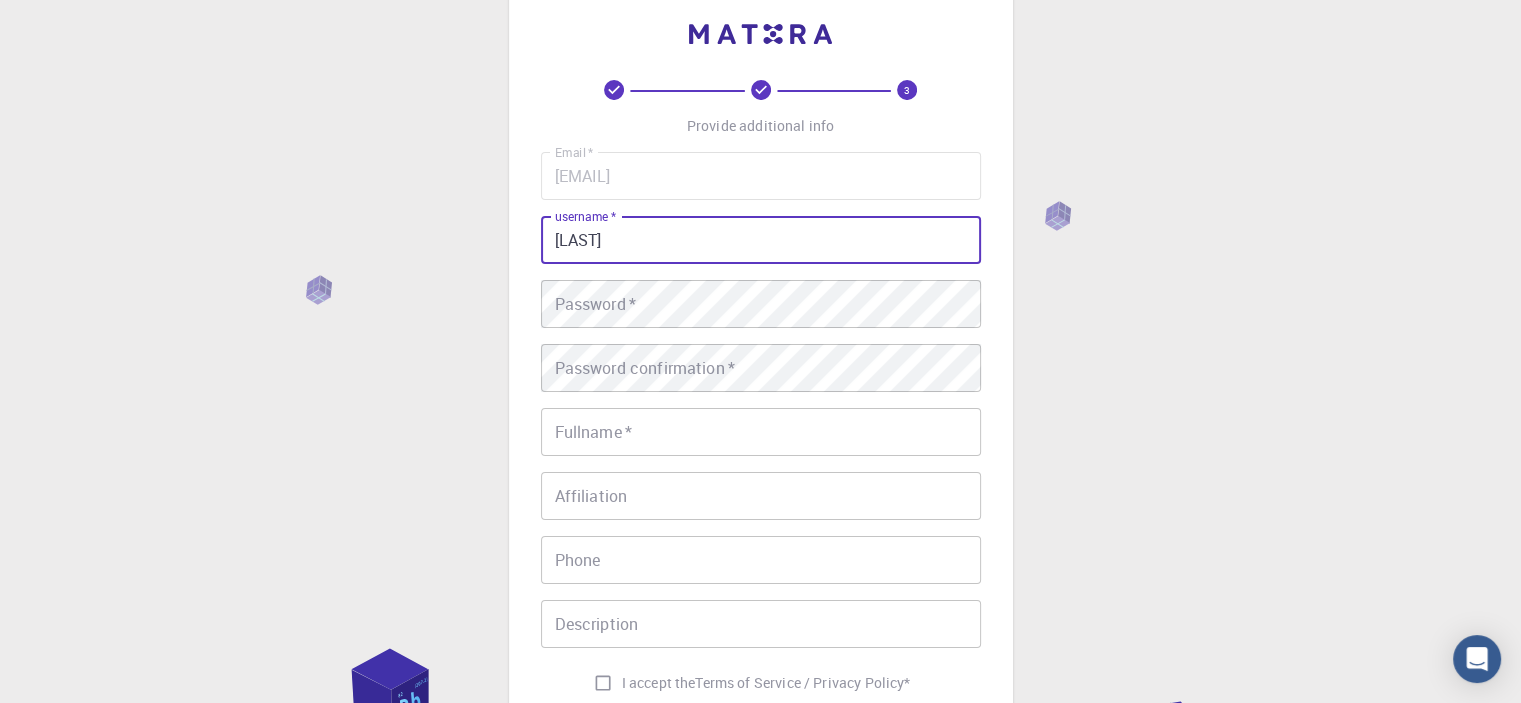 type on "[LAST]" 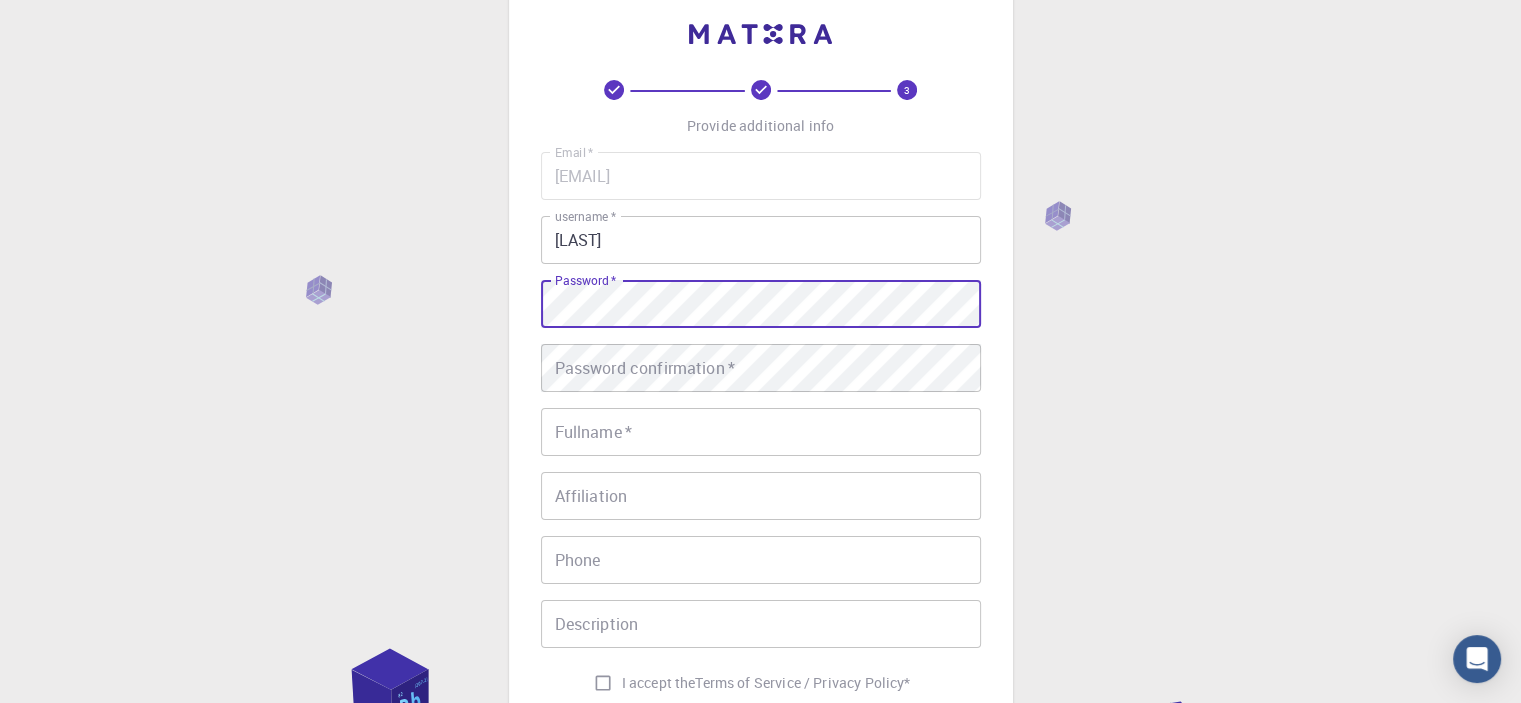 click on "Password confirmation   * Password confirmation   *" at bounding box center (761, 368) 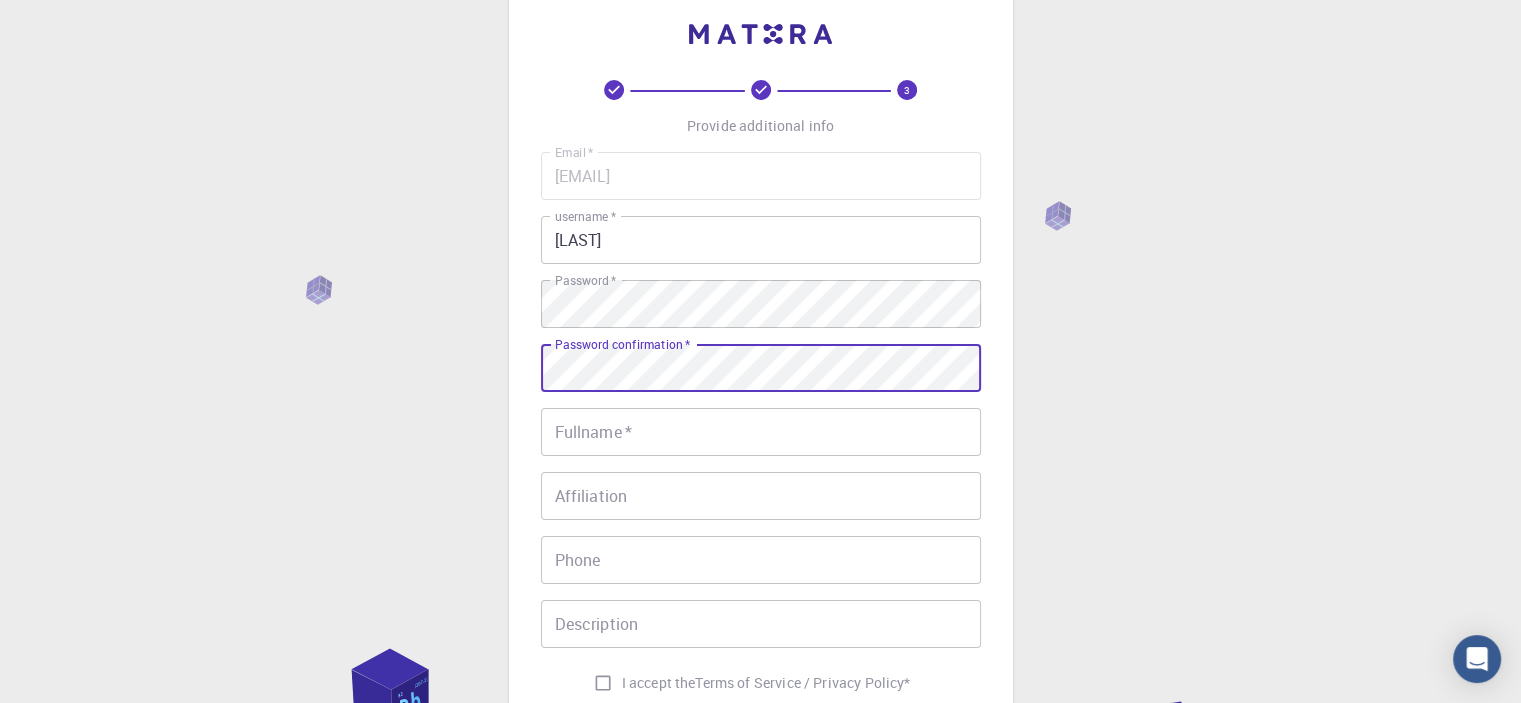 click on "Fullname   *" at bounding box center (761, 432) 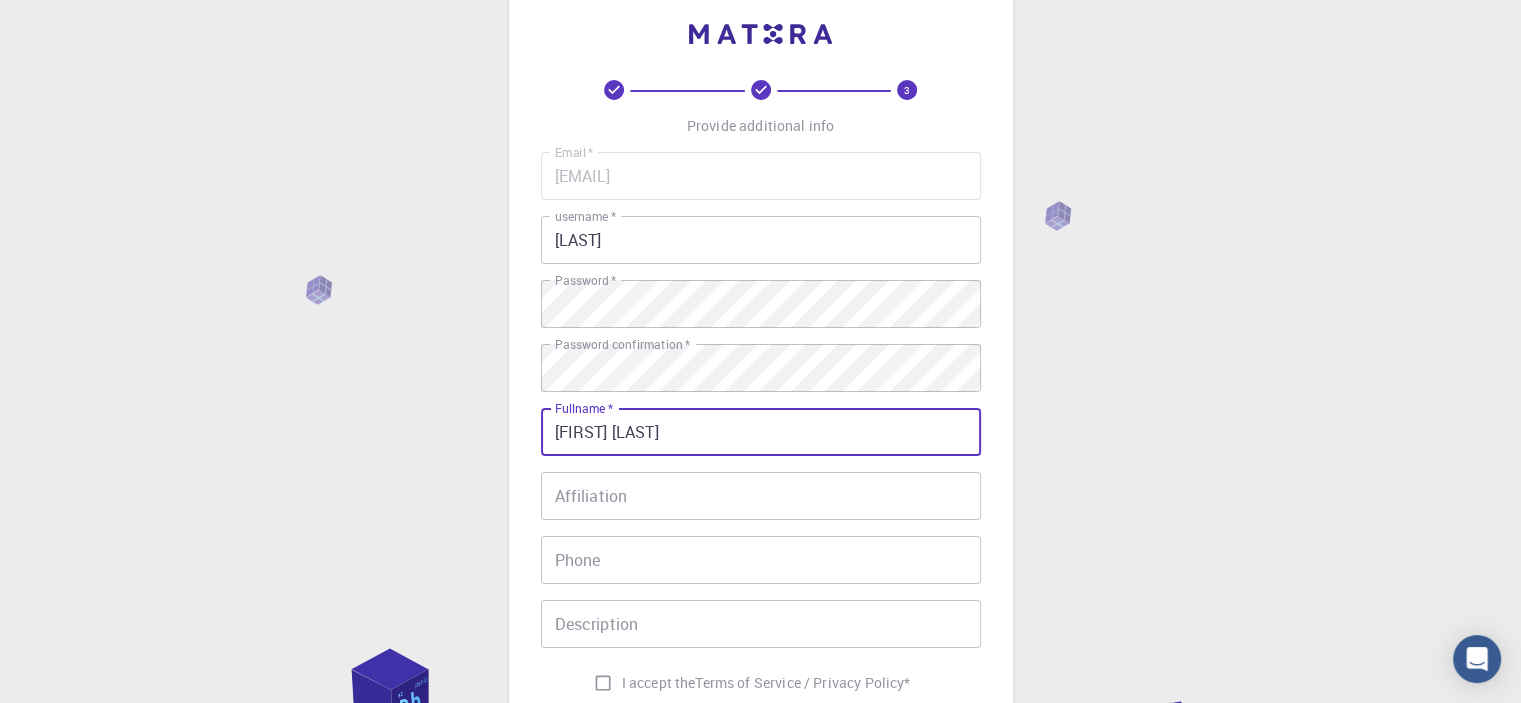 type on "[FIRST] [LAST]" 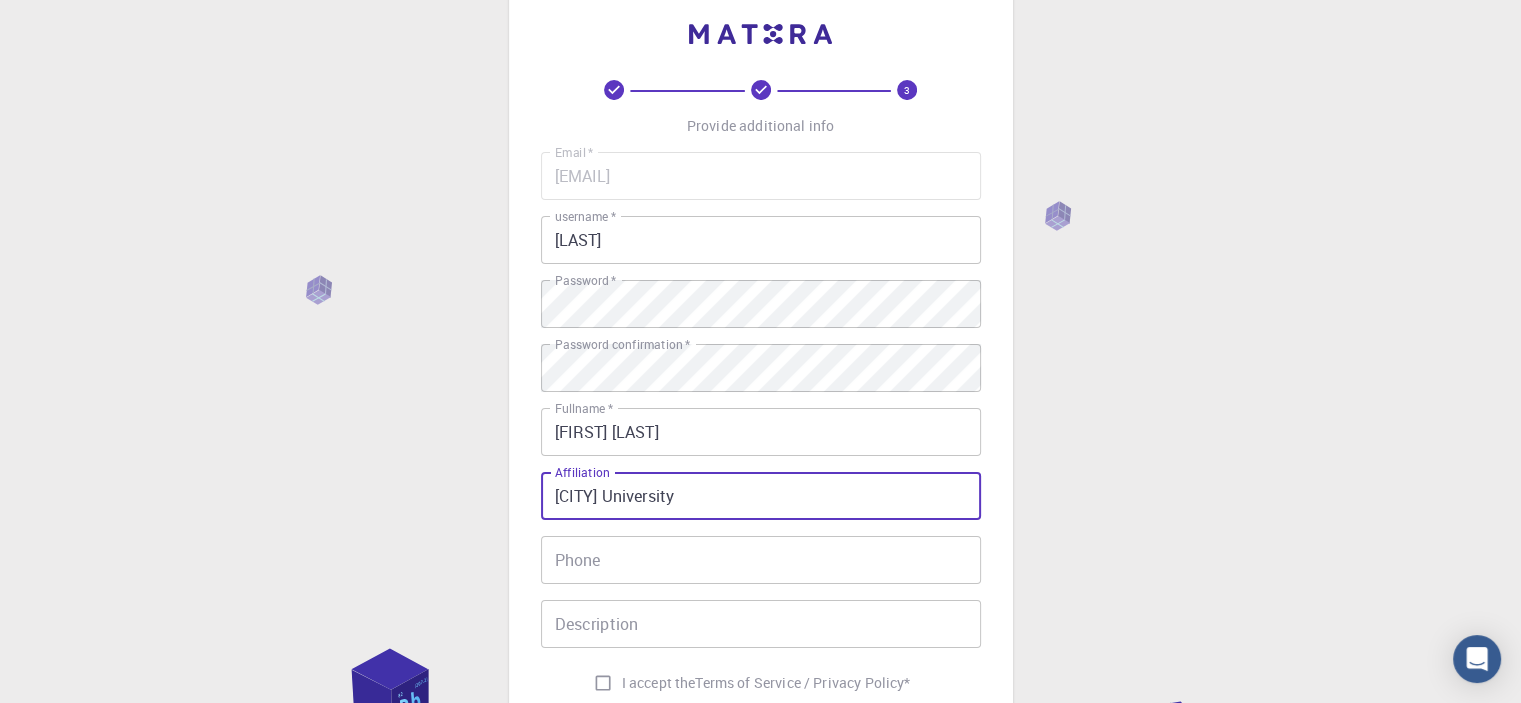type on "[CITY] University" 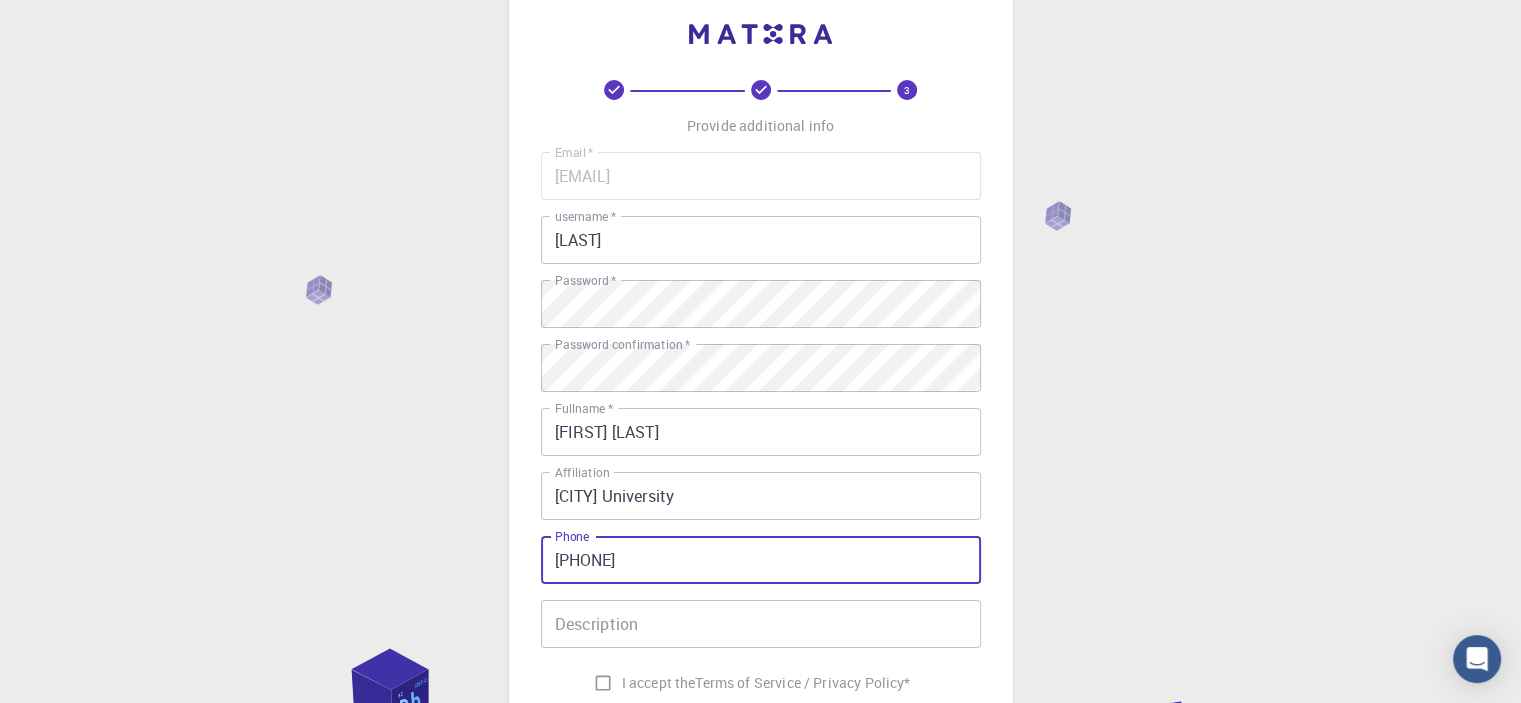 type on "[PHONE]" 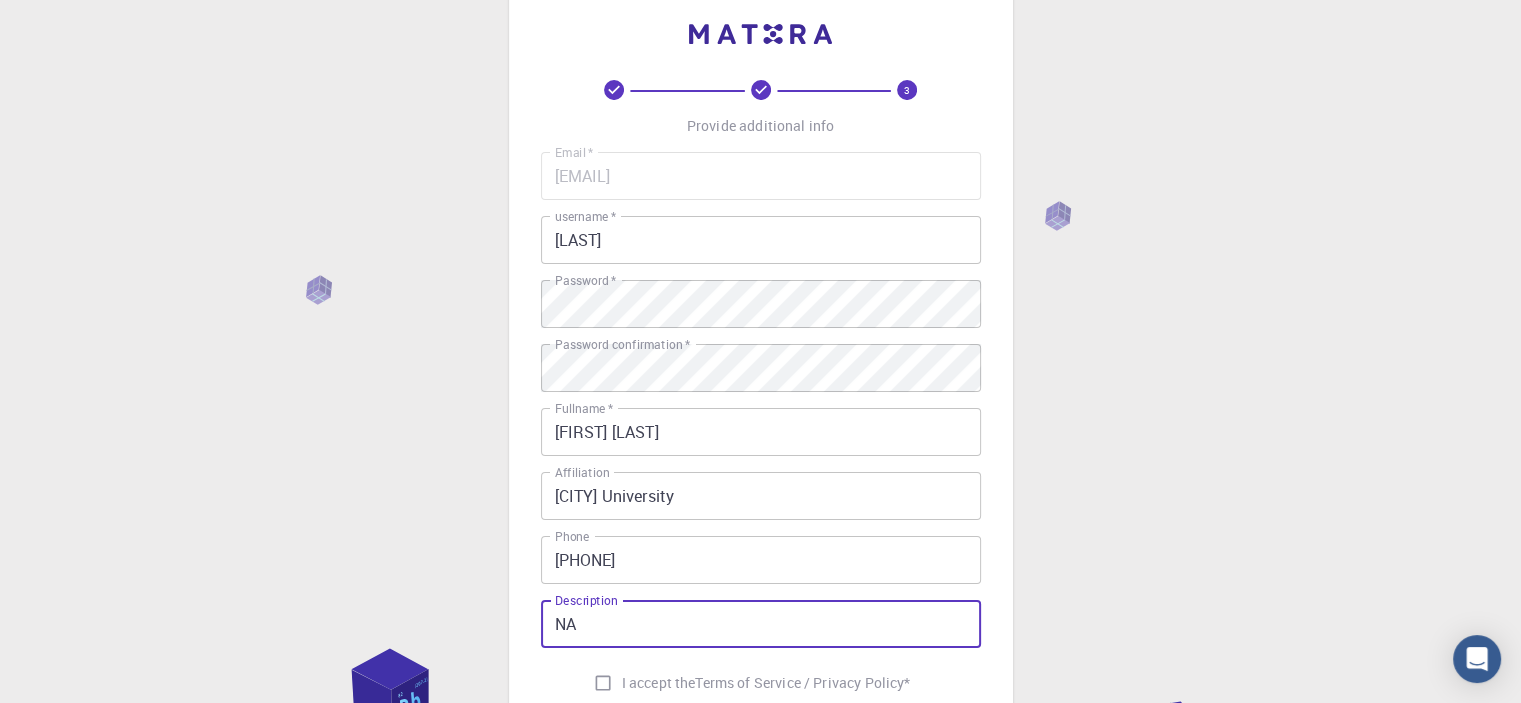 type on "NA" 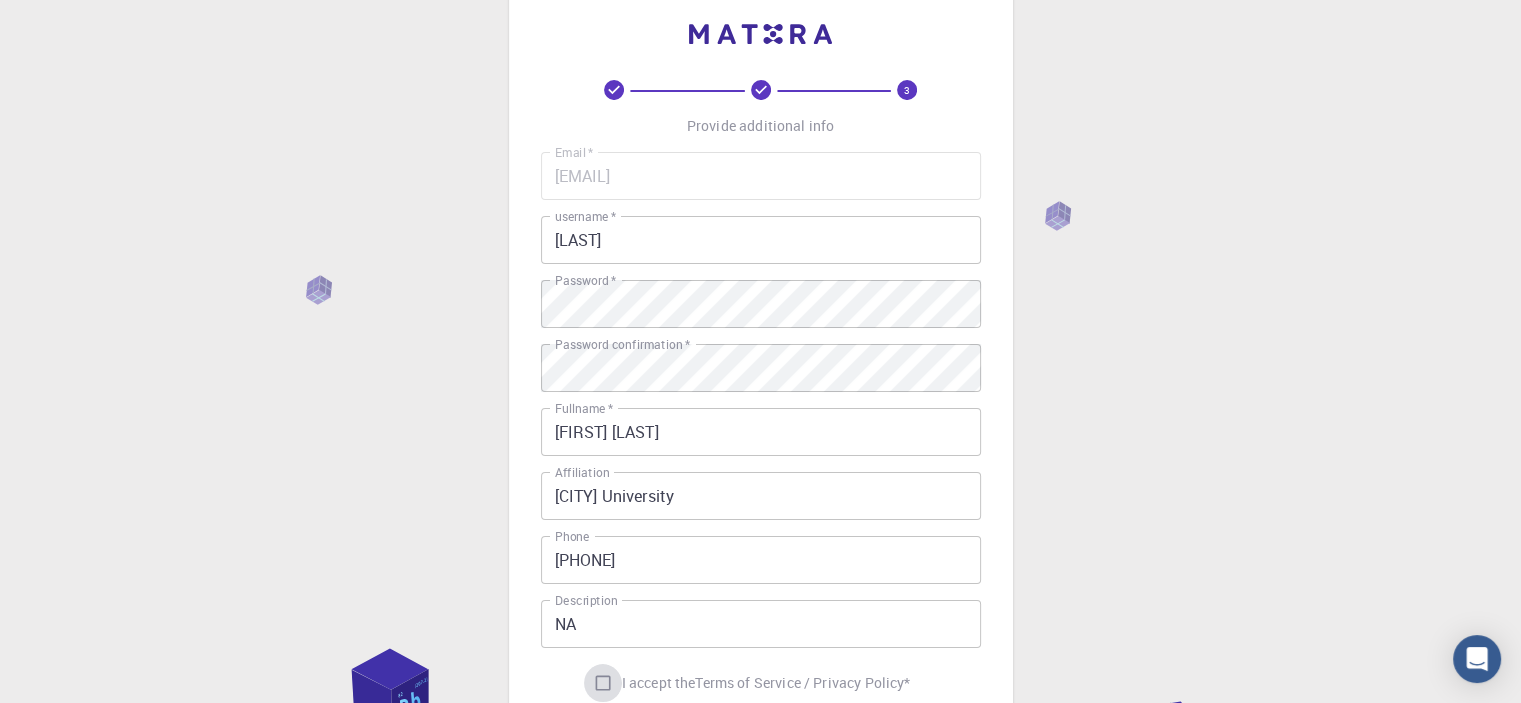 click on "I accept the  Terms of Service / Privacy Policy  *" at bounding box center [603, 683] 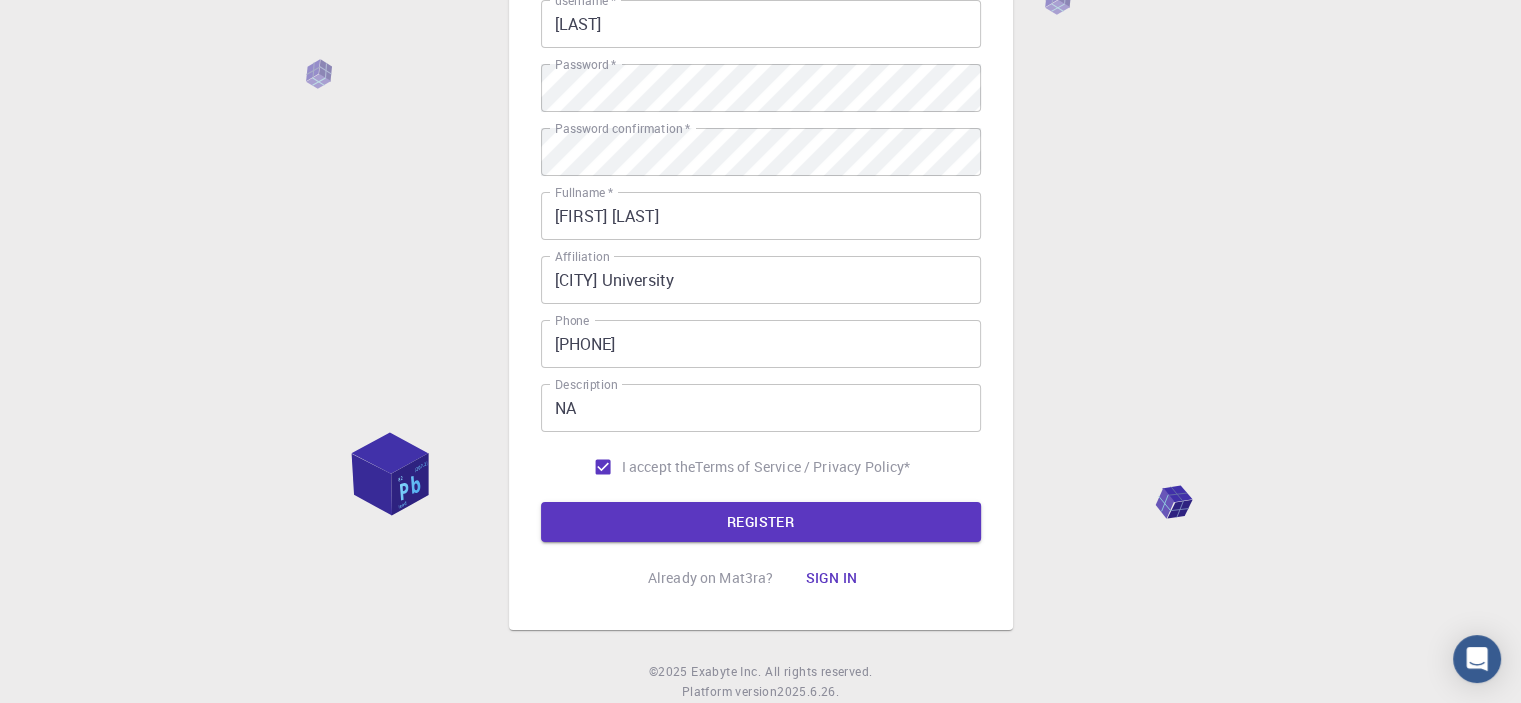 scroll, scrollTop: 260, scrollLeft: 0, axis: vertical 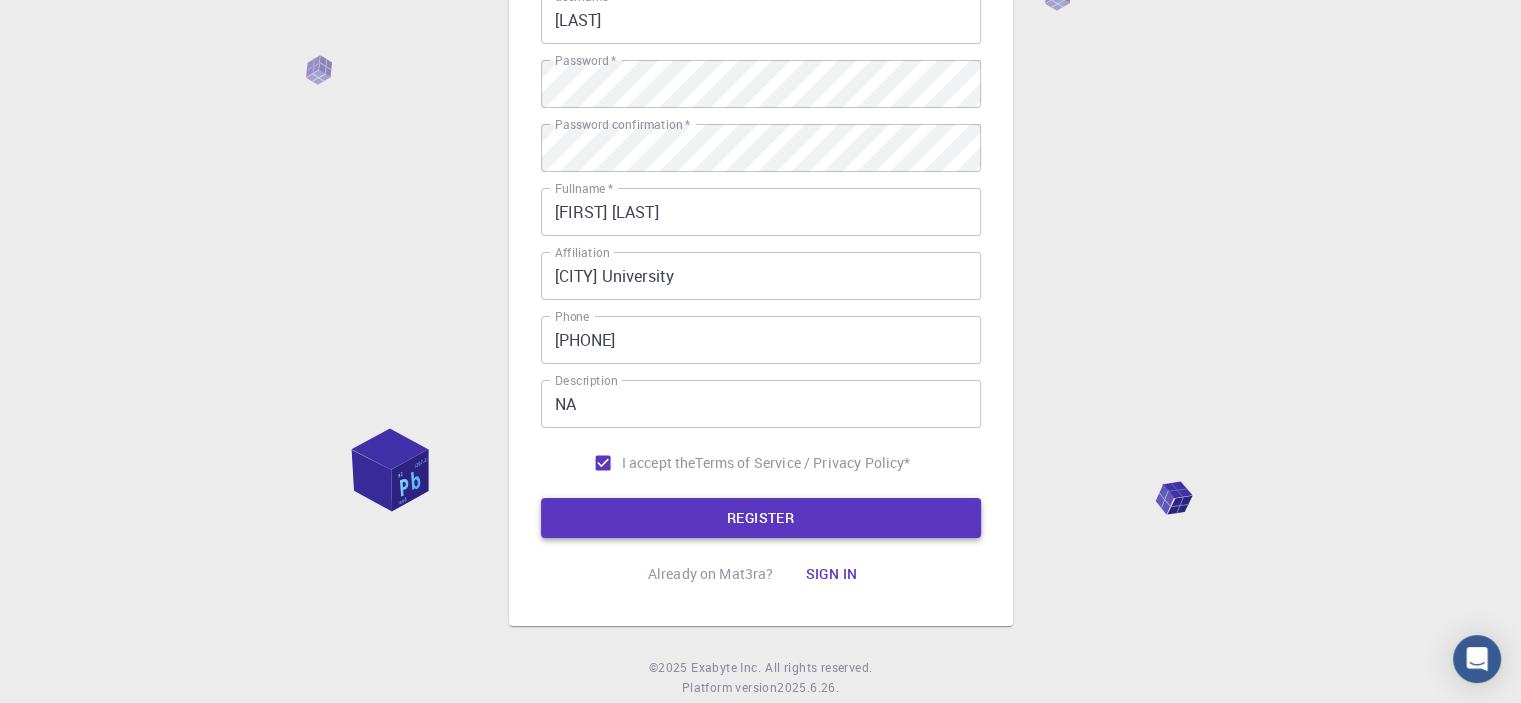 click on "REGISTER" at bounding box center [761, 518] 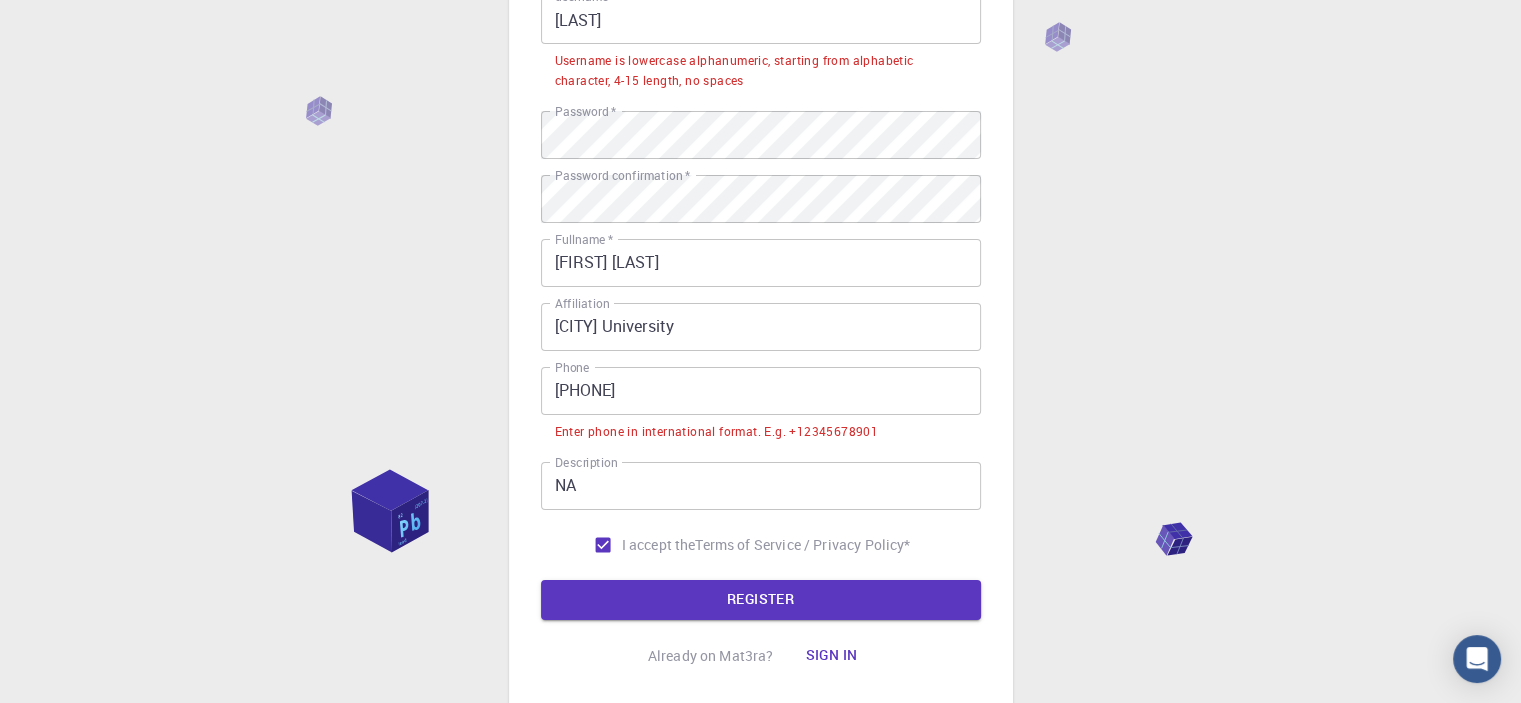 click on "[PHONE]" at bounding box center (761, 391) 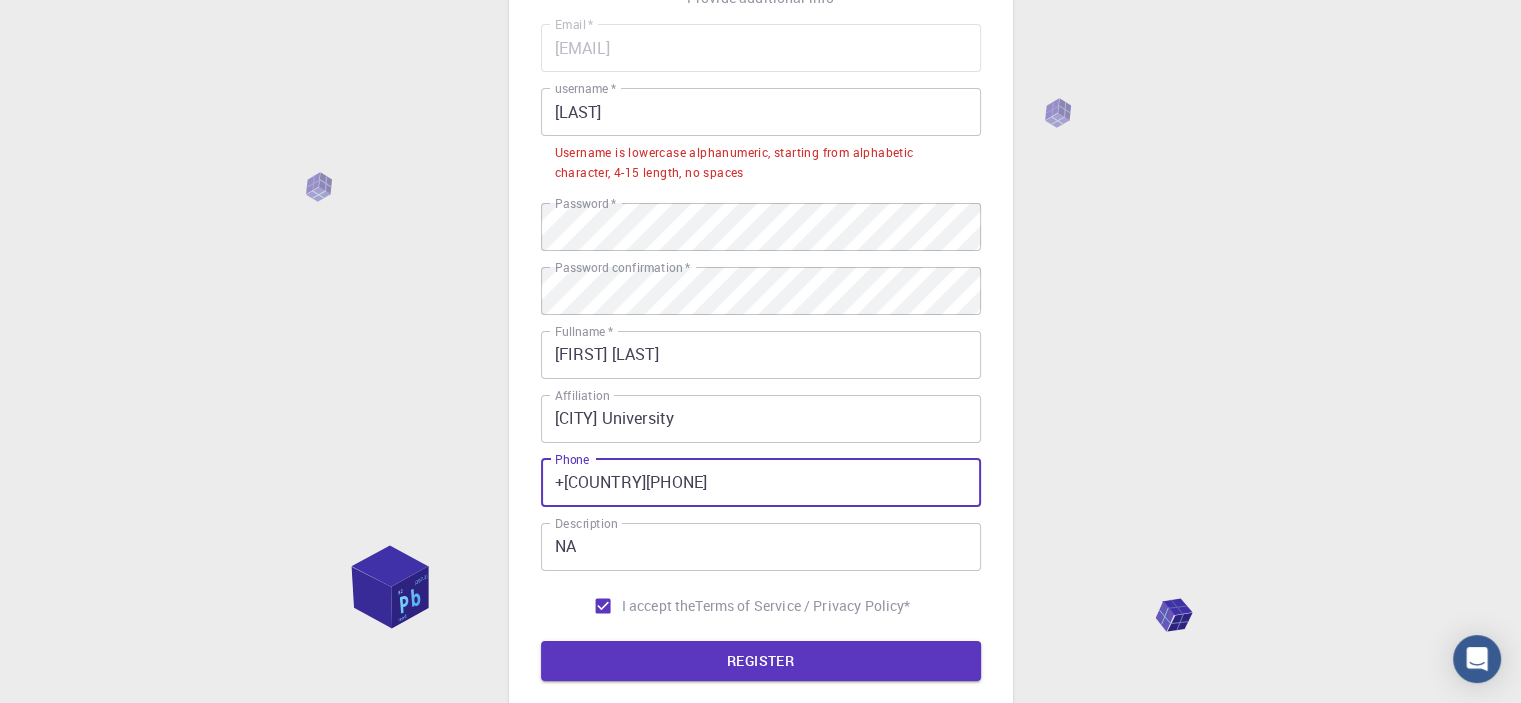 scroll, scrollTop: 161, scrollLeft: 0, axis: vertical 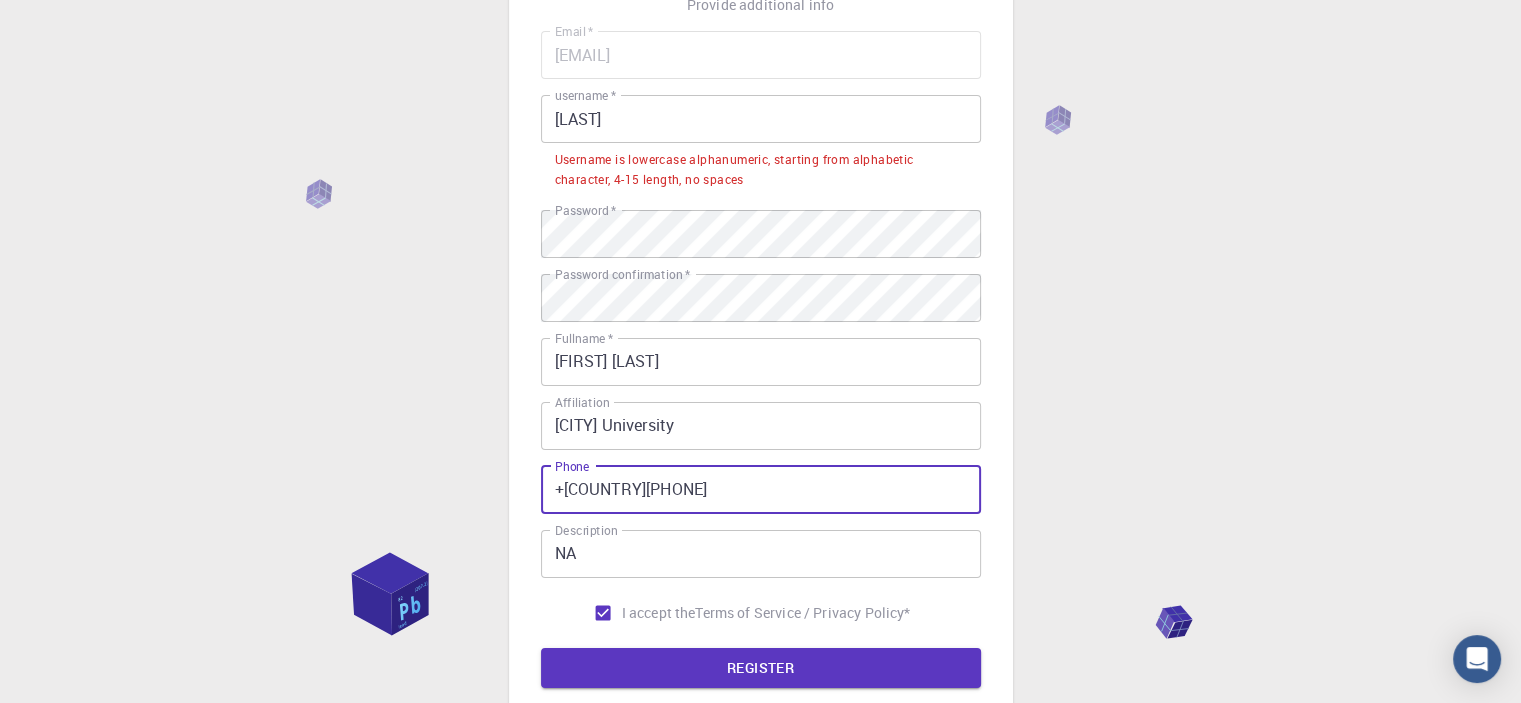 type on "+[COUNTRY][PHONE]" 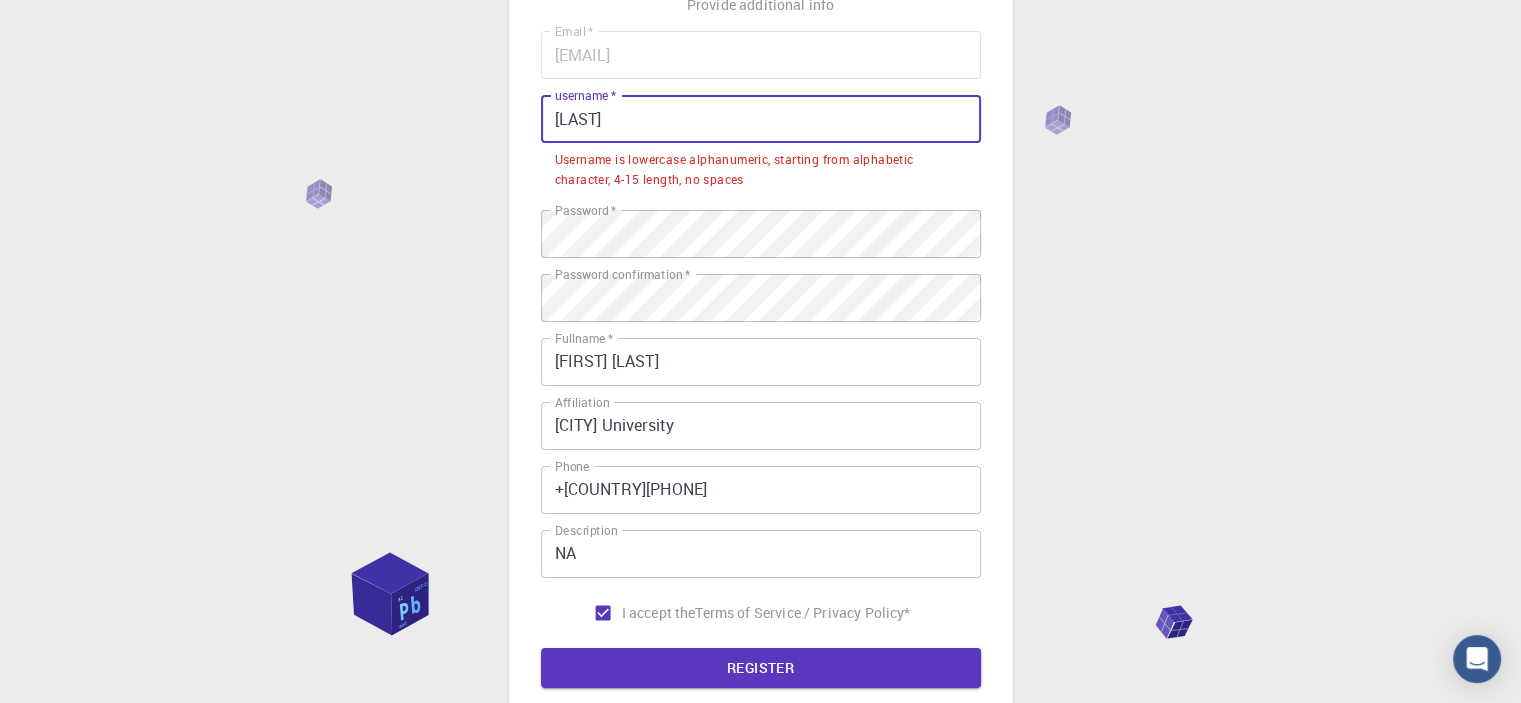 click on "[LAST]" at bounding box center [761, 119] 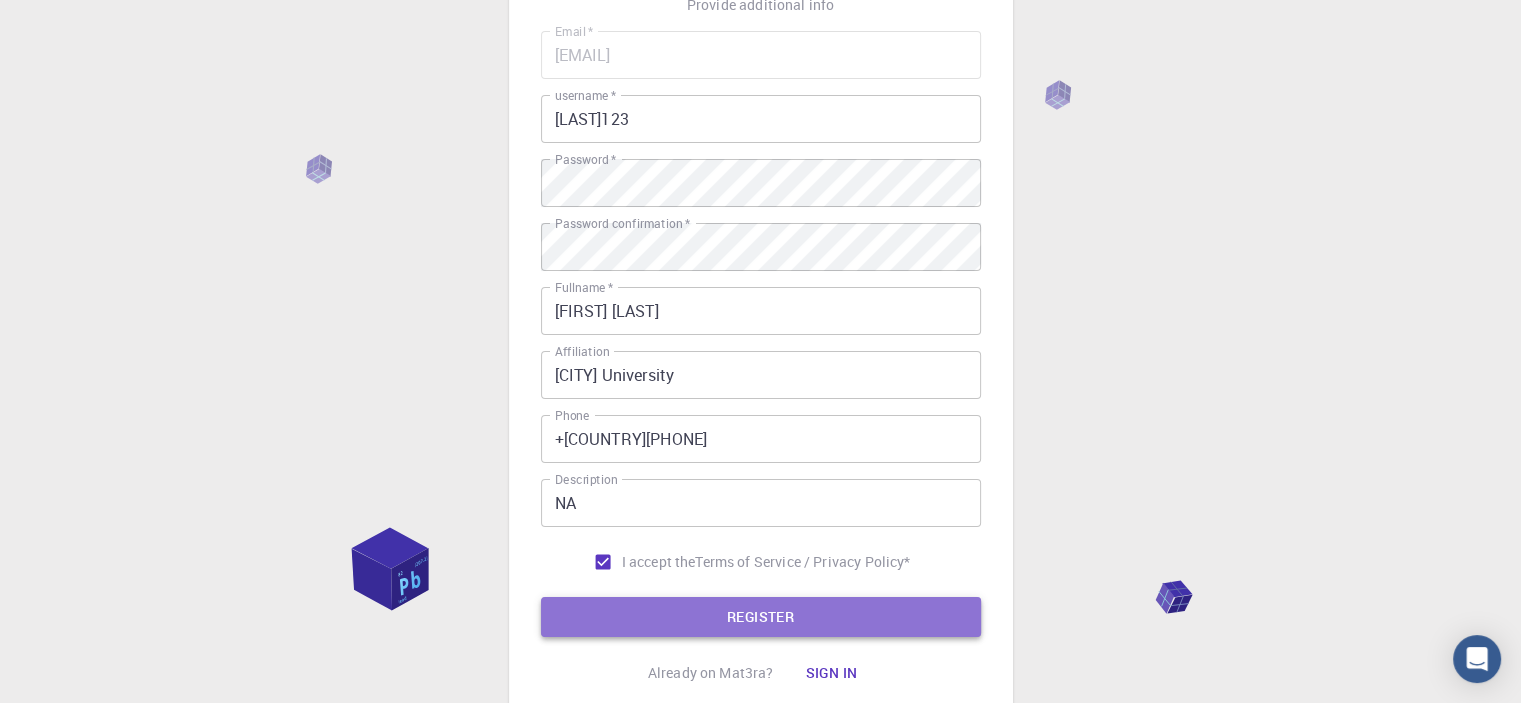 click on "REGISTER" at bounding box center [761, 617] 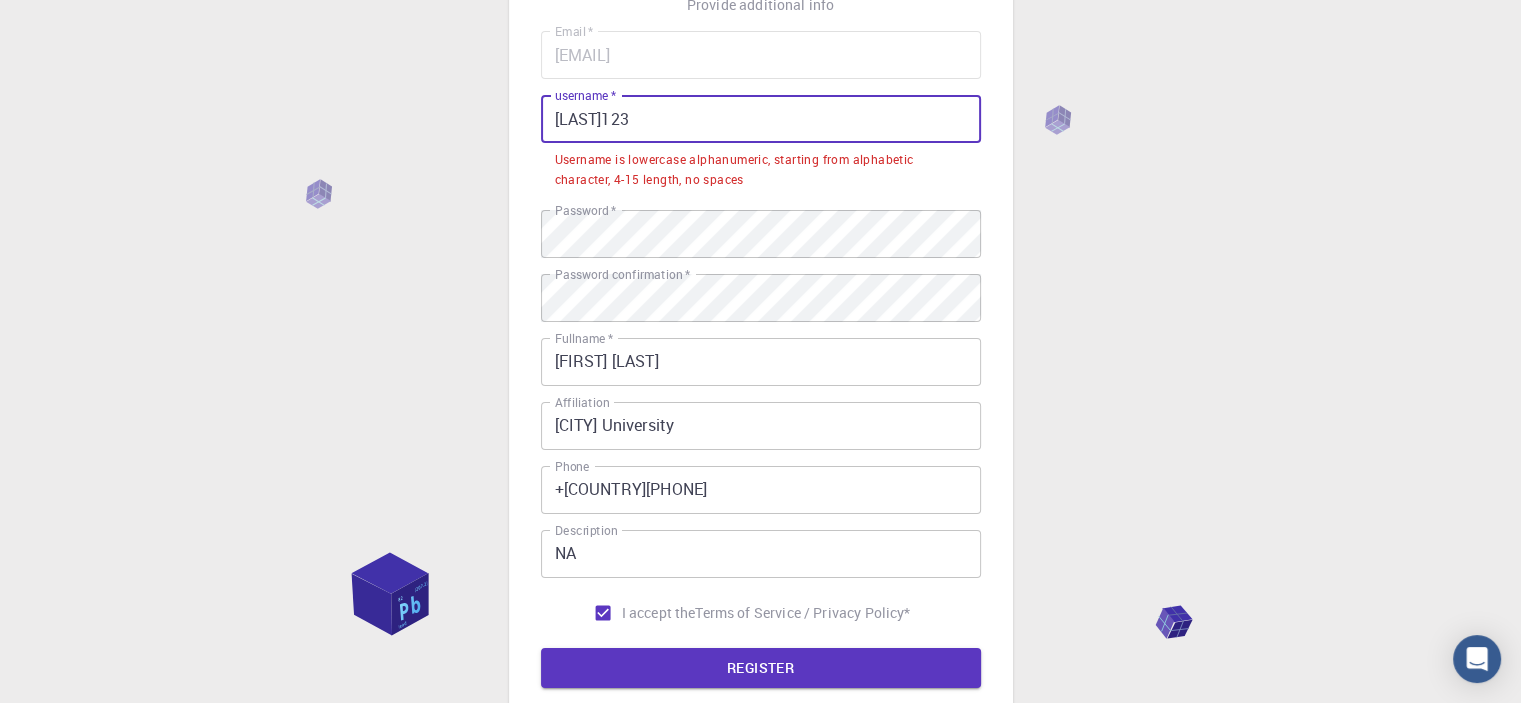 click on "[LAST]123" at bounding box center (761, 119) 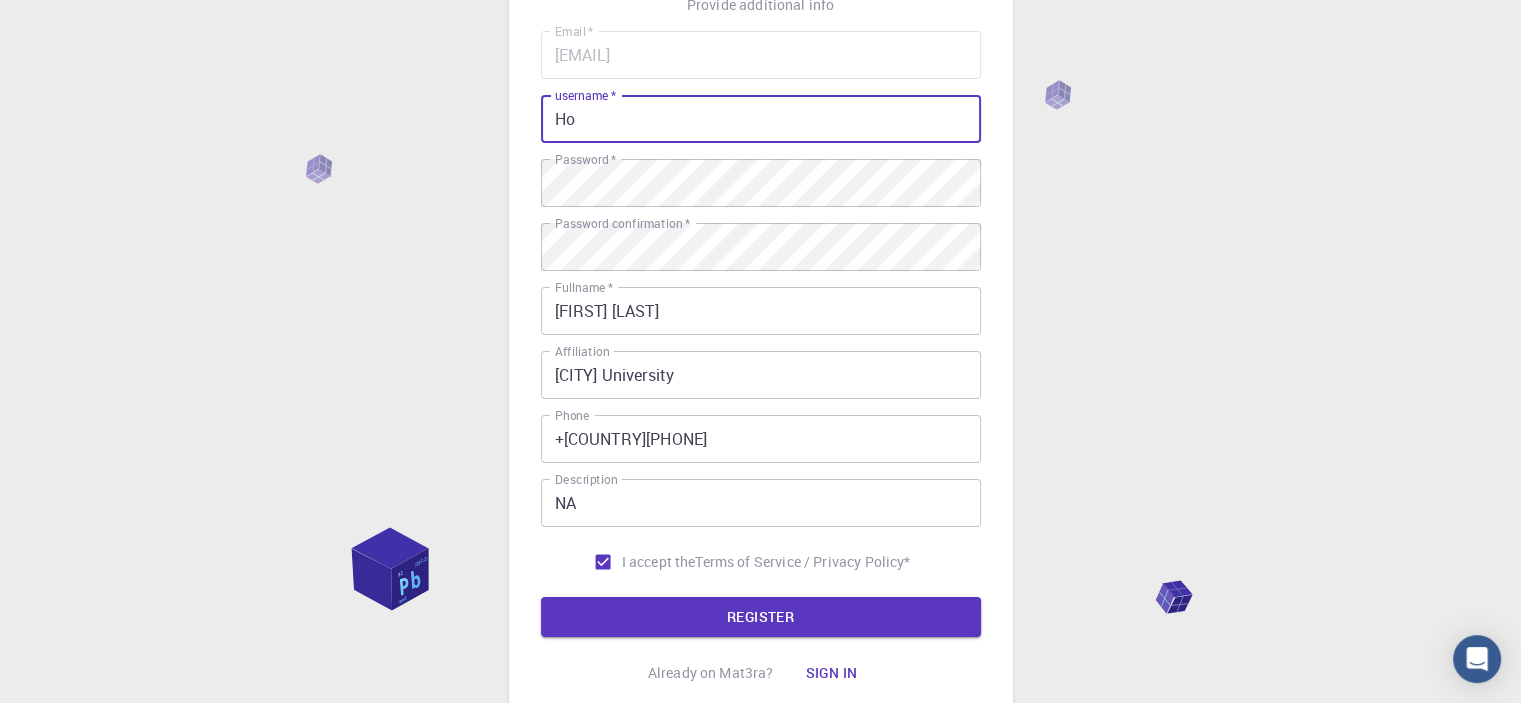 type on "H" 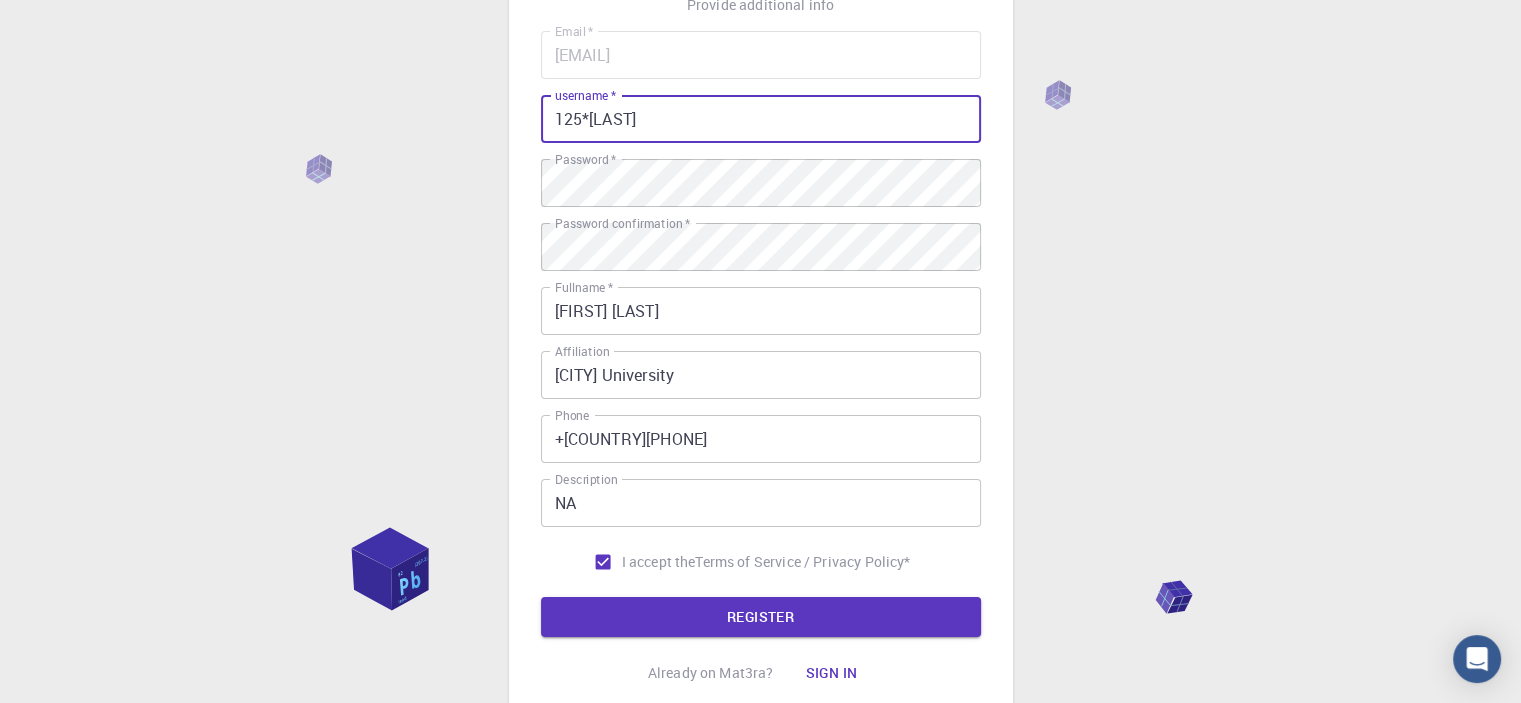 drag, startPoint x: 660, startPoint y: 124, endPoint x: 436, endPoint y: 141, distance: 224.64417 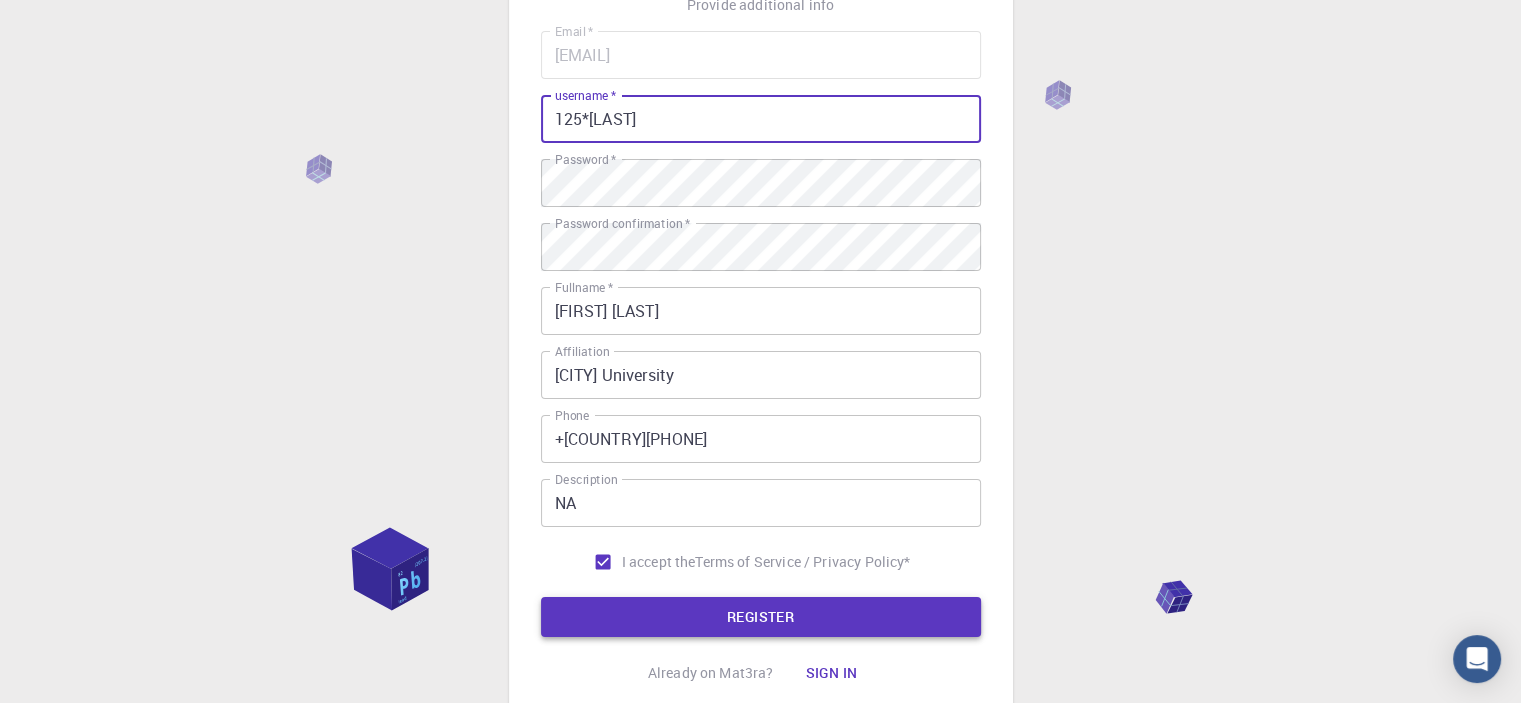 click on "REGISTER" at bounding box center [761, 617] 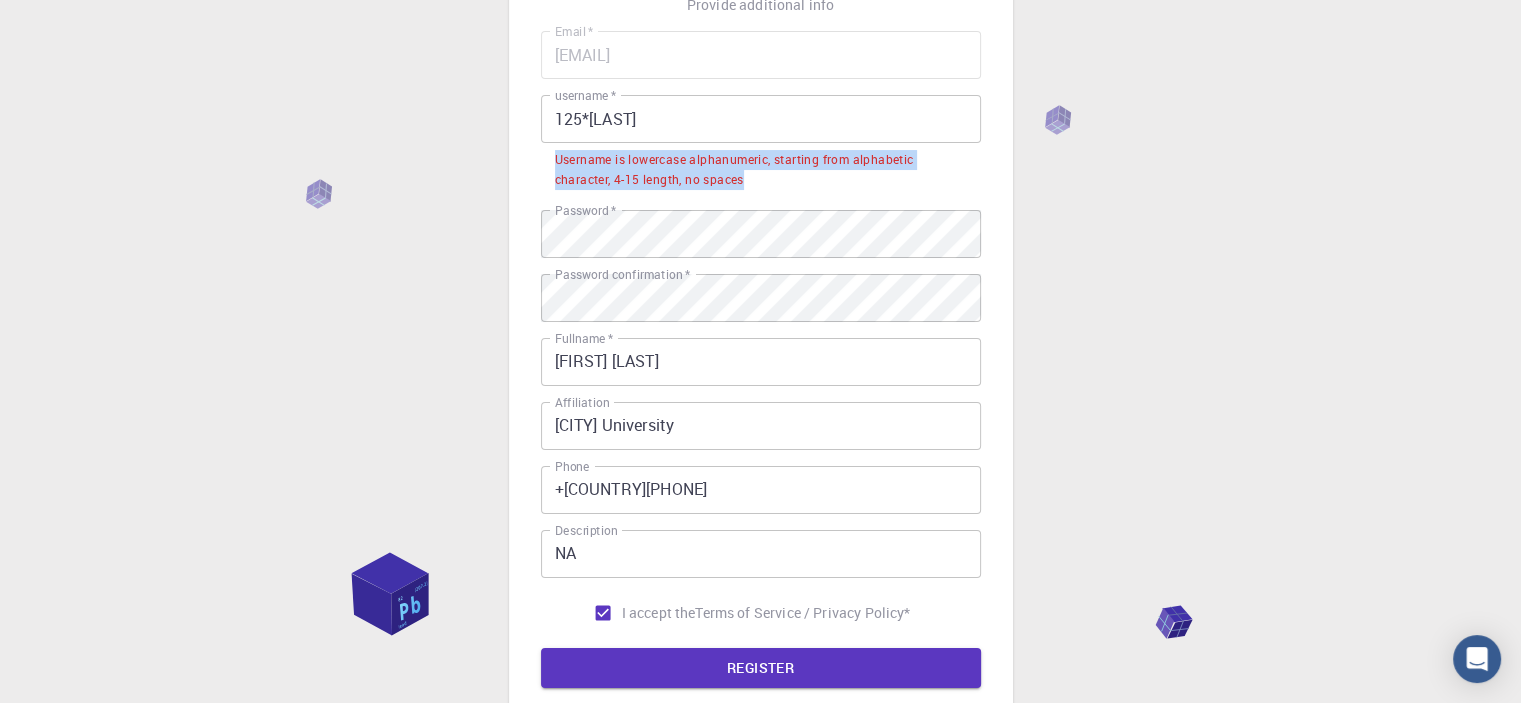 drag, startPoint x: 756, startPoint y: 179, endPoint x: 551, endPoint y: 153, distance: 206.6422 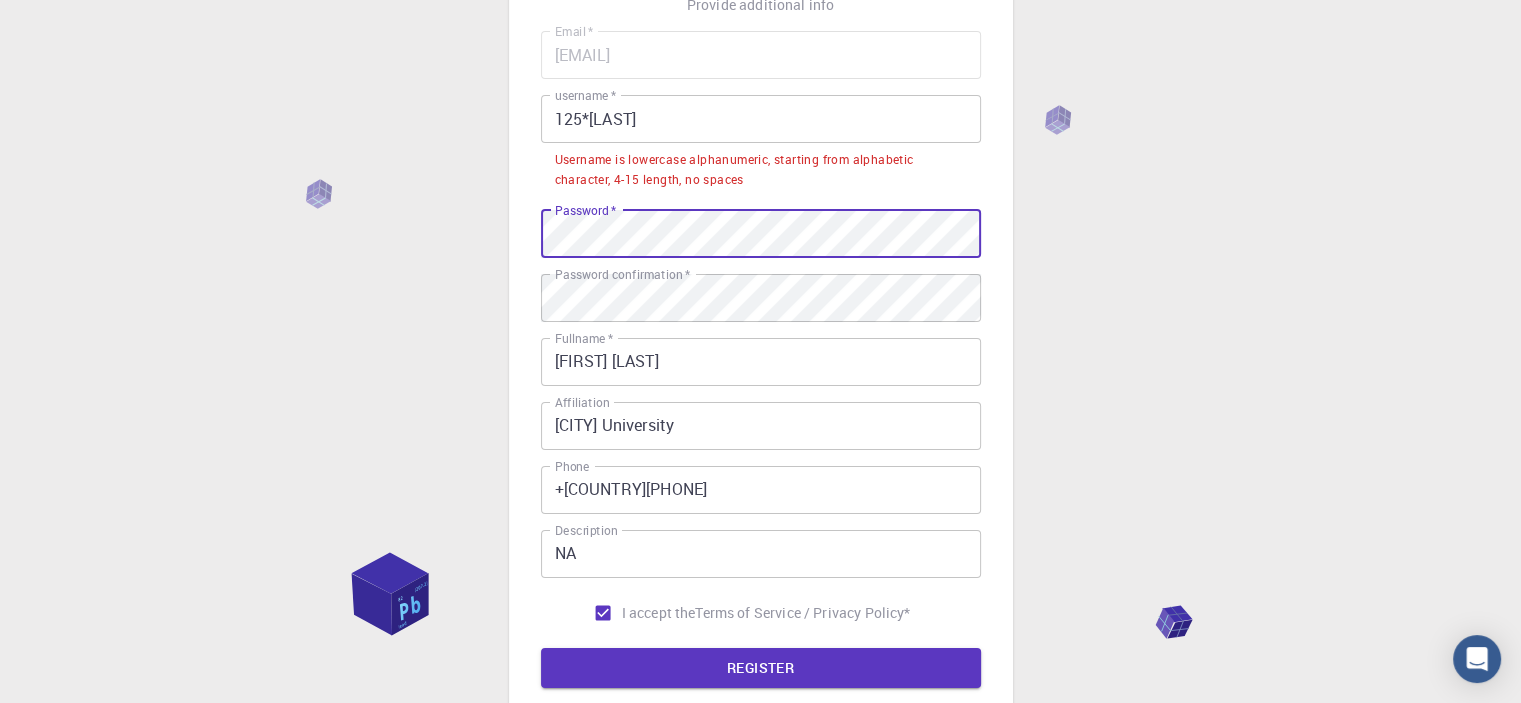 click on "3 Provide additional info Email   * [EMAIL] Email   * username   * 125*[LAST] username   * Username is lowercase alphanumeric, starting from alphabetic character, 4-15 length, no spaces Password   * Password   * Password confirmation   * Password confirmation   * Fullname   * [FIRST] [LAST] Fullname   * Affiliation [CITY] University Affiliation Phone +[COUNTRY][PHONE] Phone Description NA Description I accept the  Terms of Service / Privacy Policy  * REGISTER Already on Mat3ra? Sign in ©  2025   Exabyte Inc.   All rights reserved. Platform version  2025.6.26 . Documentation Video Tutorials Terms of service Privacy statement" at bounding box center (760, 373) 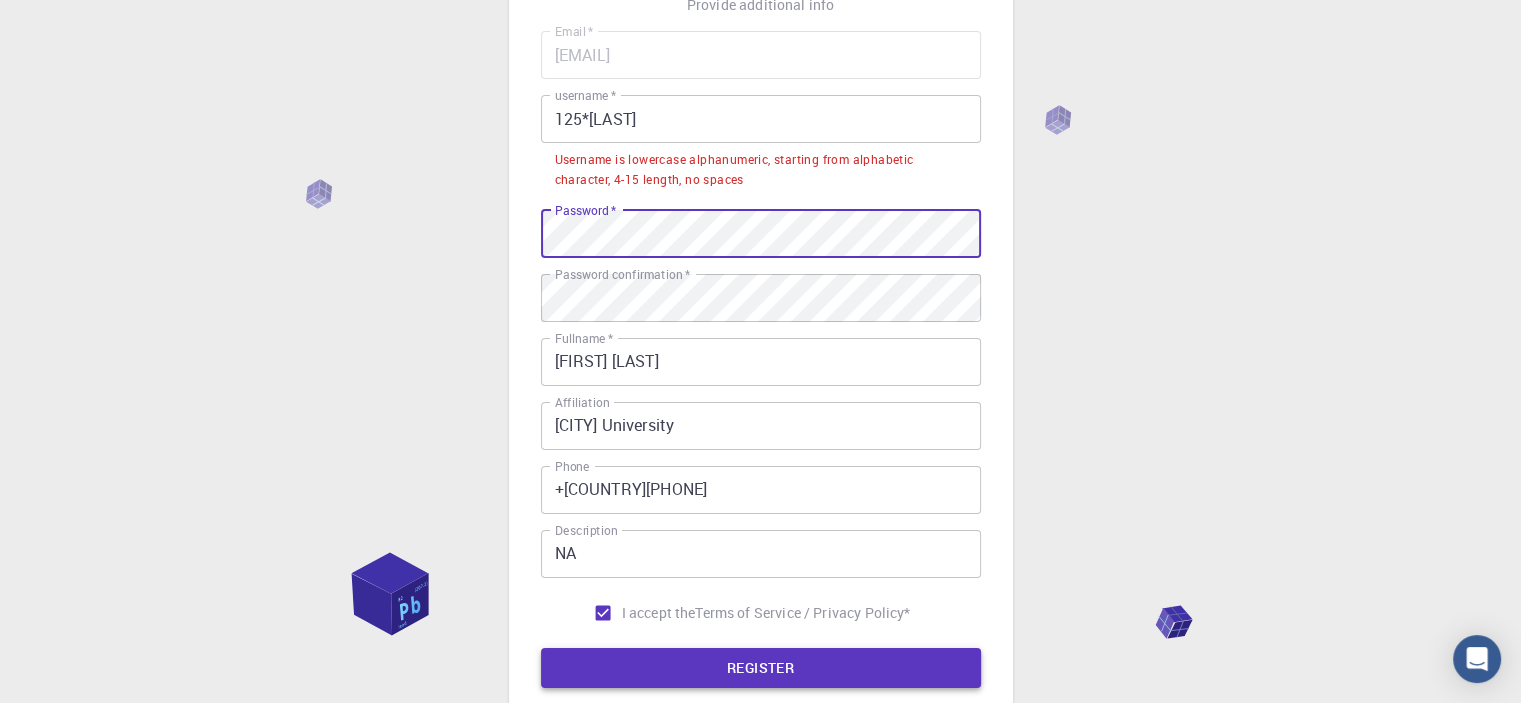 click on "REGISTER" at bounding box center (761, 668) 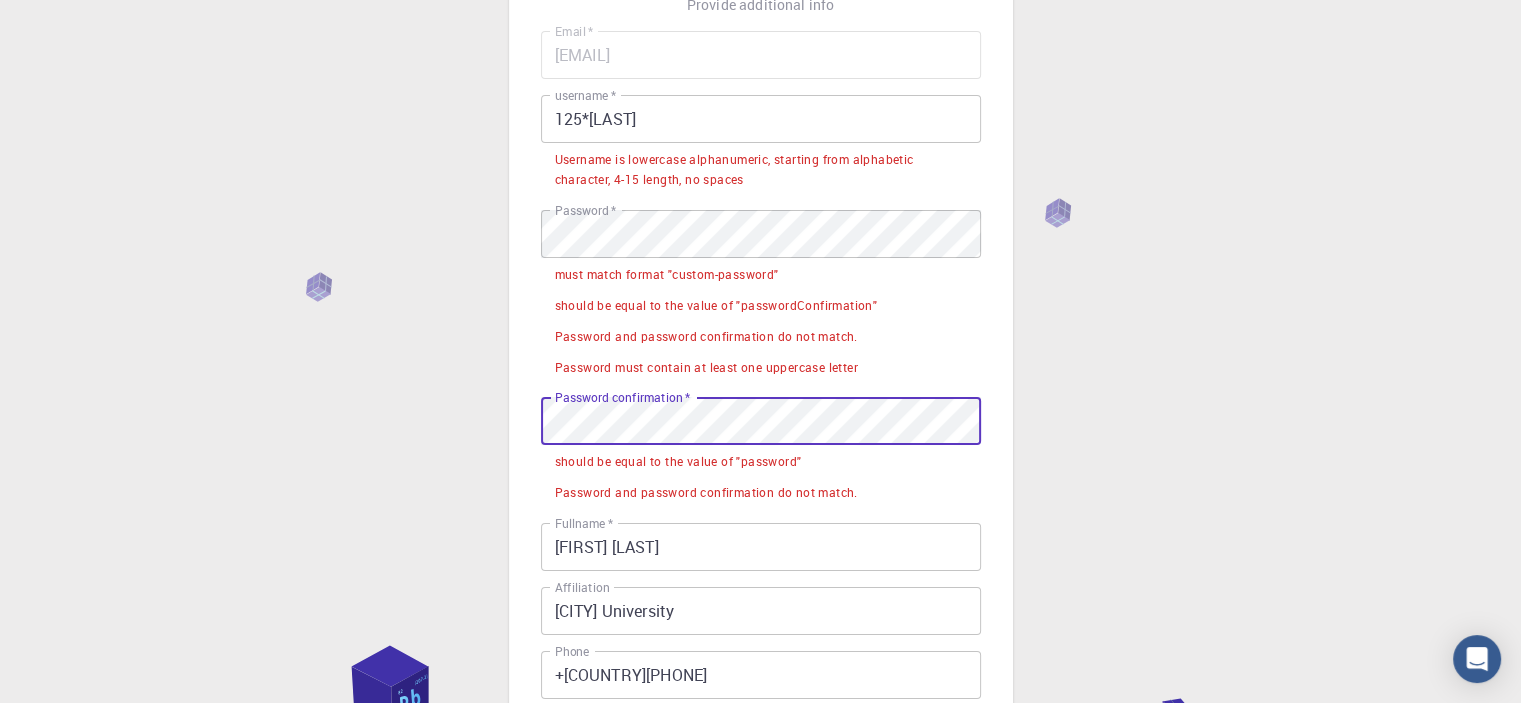 click on "3 Provide additional info Email   * [EMAIL] Email   * username   * 125*[LAST] username   * Username is lowercase alphanumeric, starting from alphabetic character, 4-15 length, no spaces Password   * Password   * must match format "custom-password" should be equal to the value of "passwordConfirmation" Password and password confirmation do not match. Password must contain at least one uppercase letter Password confirmation   * Password confirmation   * should be equal to the value of "password" Password and password confirmation do not match. Fullname   * [FIRST] [LAST] Fullname   * Affiliation [CITY] University Affiliation Phone +[COUNTRY][PHONE] Phone Description NA Description I accept the  Terms of Service / Privacy Policy  * REGISTER Already on Mat3ra? Sign in ©  2025   Exabyte Inc.   All rights reserved. Platform version  2025.6.26 . Documentation Video Tutorials Terms of service Privacy statement" at bounding box center [760, 466] 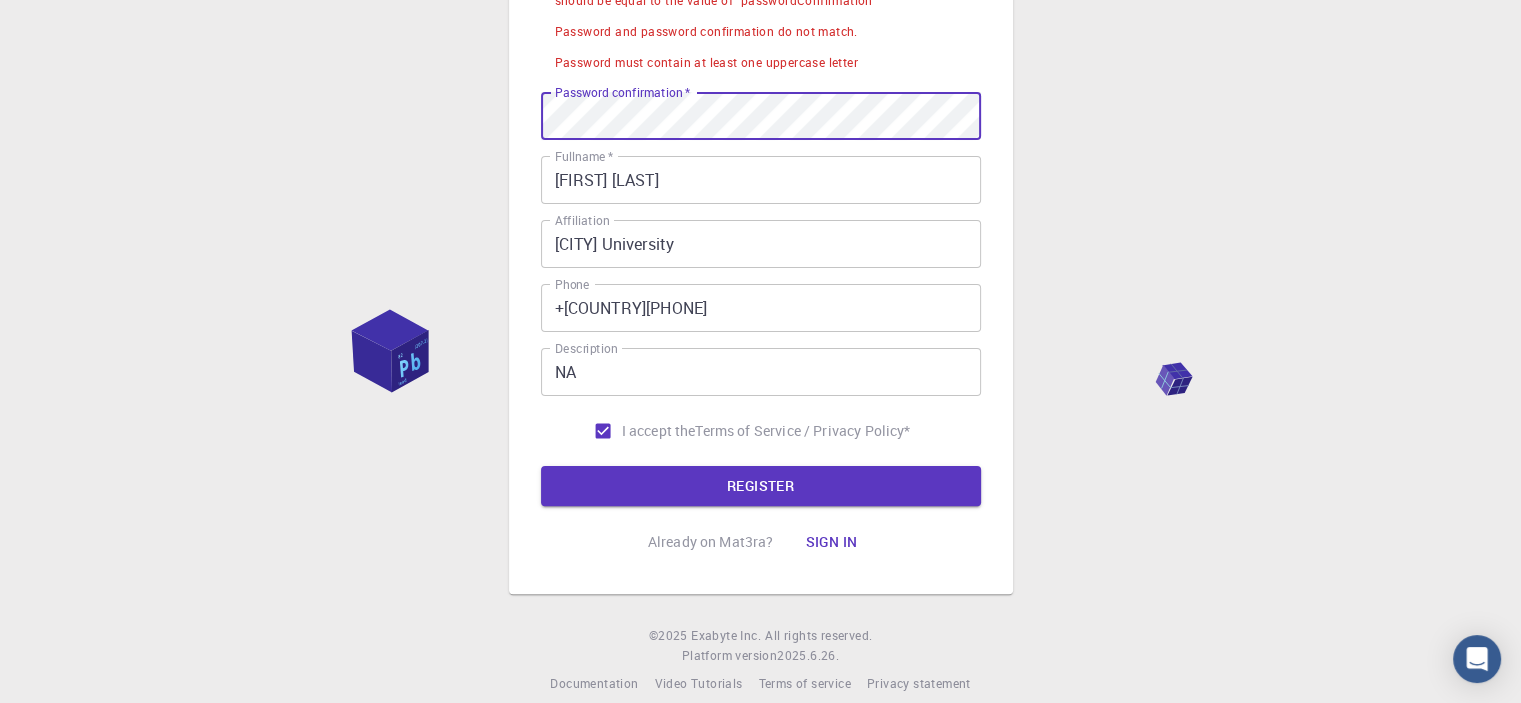 scroll, scrollTop: 488, scrollLeft: 0, axis: vertical 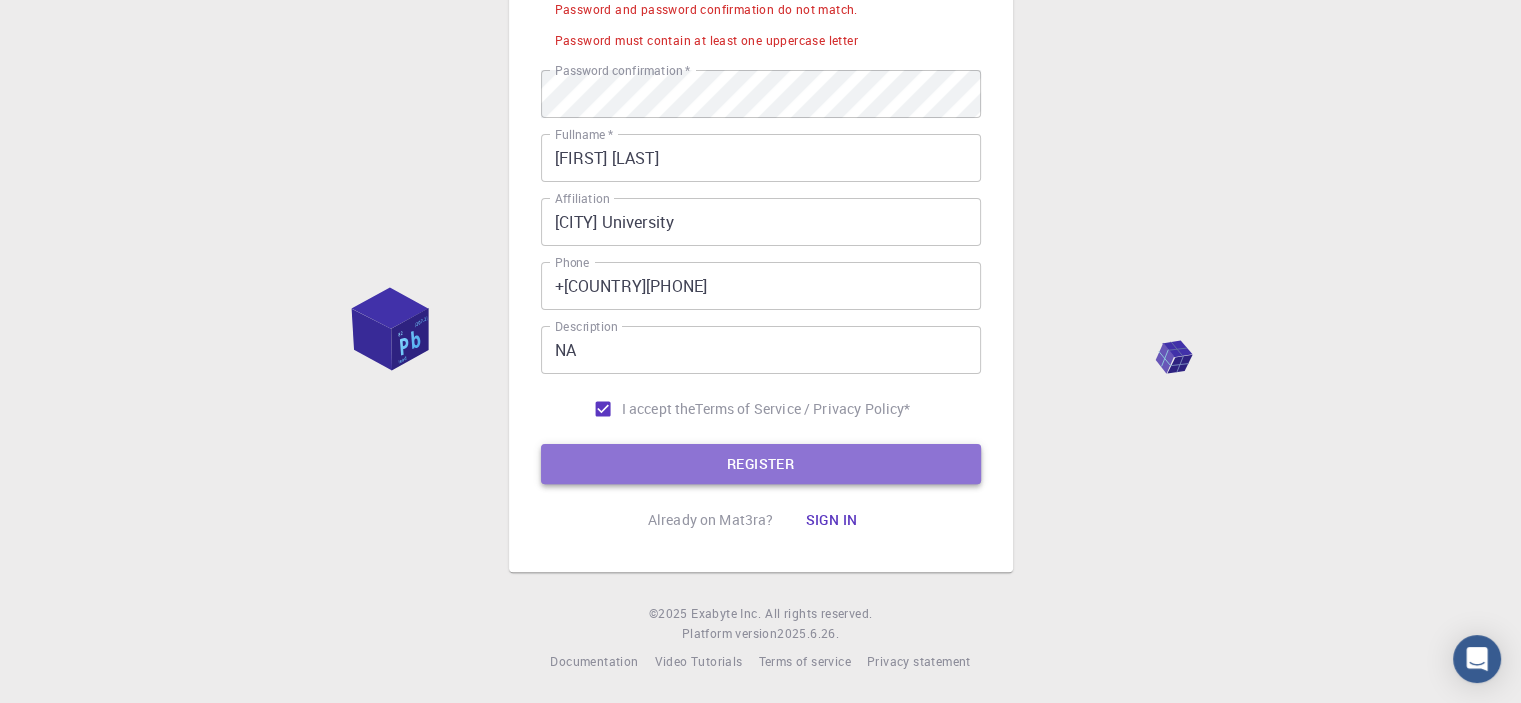 click on "REGISTER" at bounding box center [761, 464] 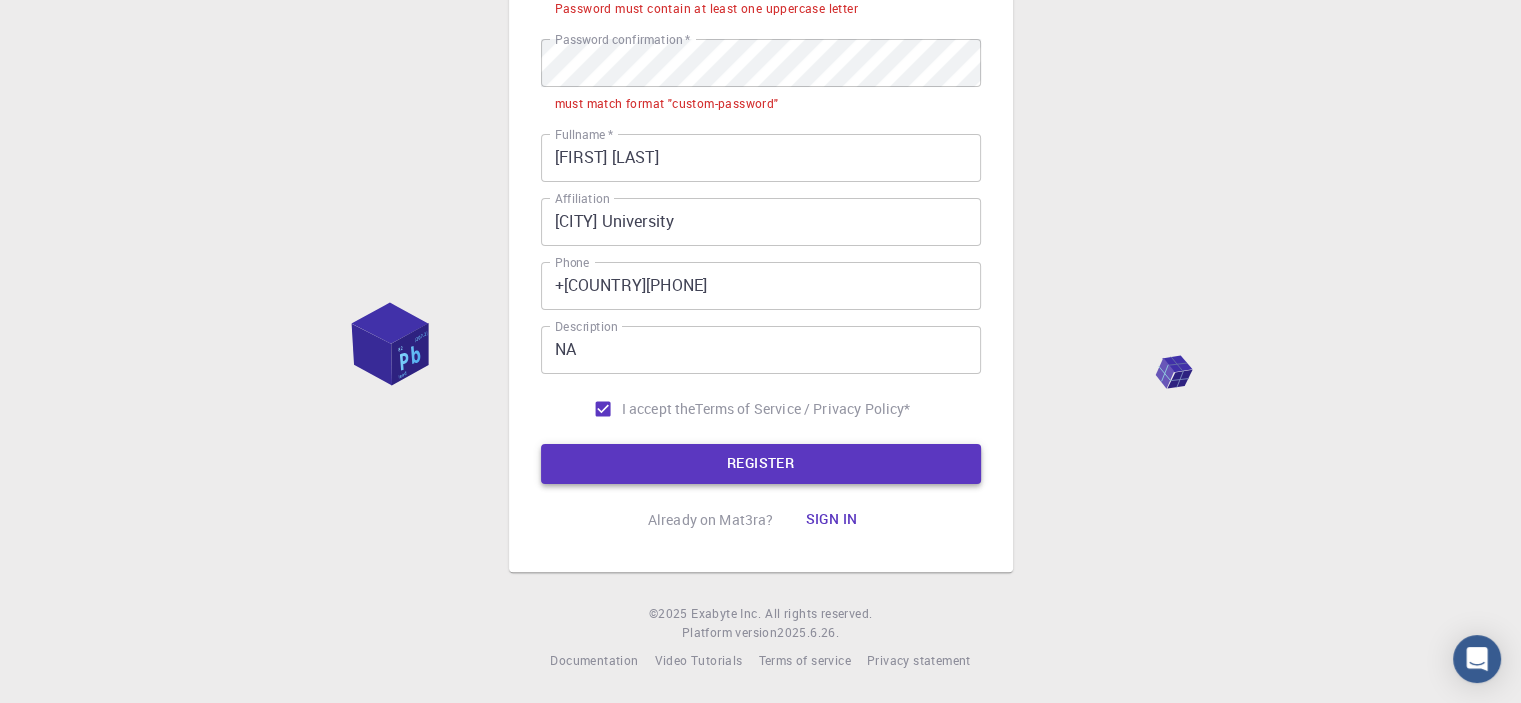 scroll, scrollTop: 458, scrollLeft: 0, axis: vertical 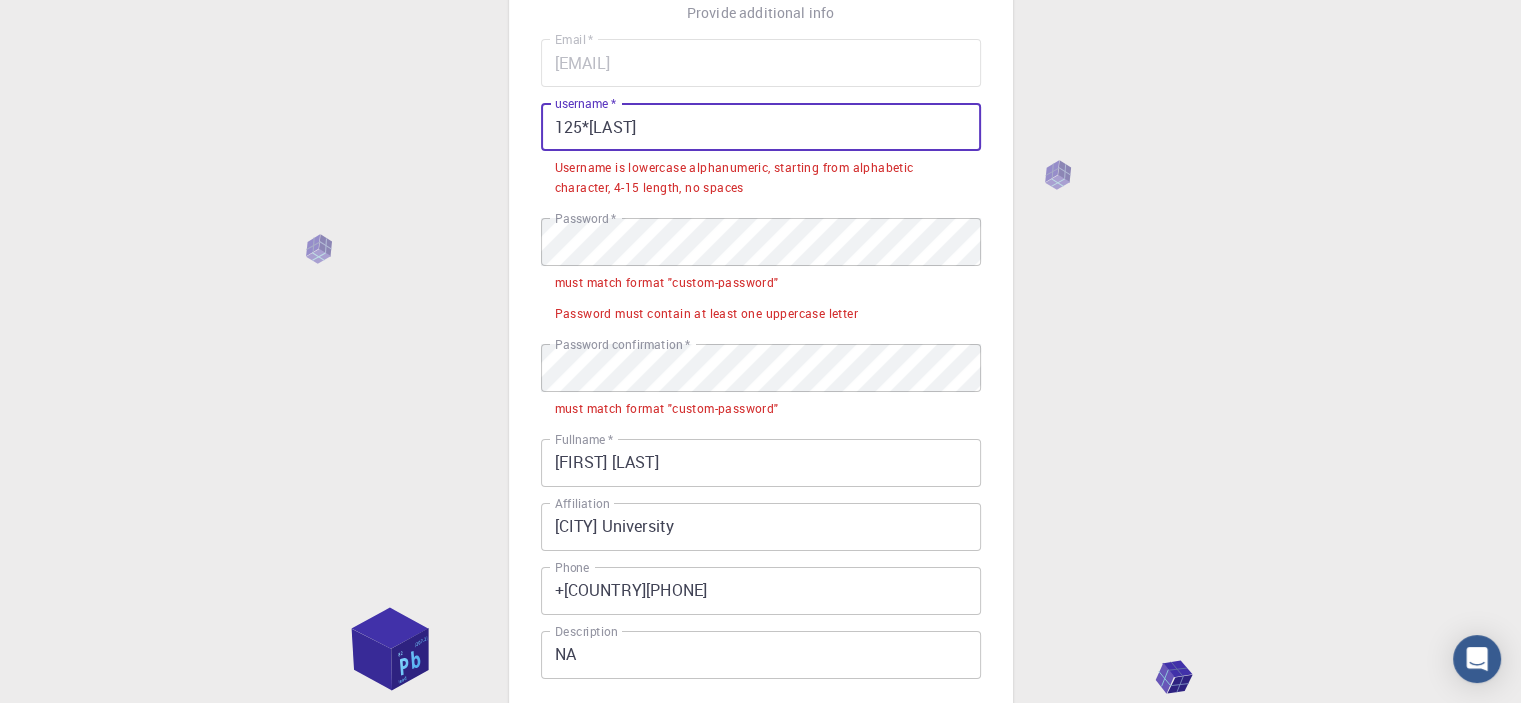 drag, startPoint x: 678, startPoint y: 124, endPoint x: 447, endPoint y: 131, distance: 231.10603 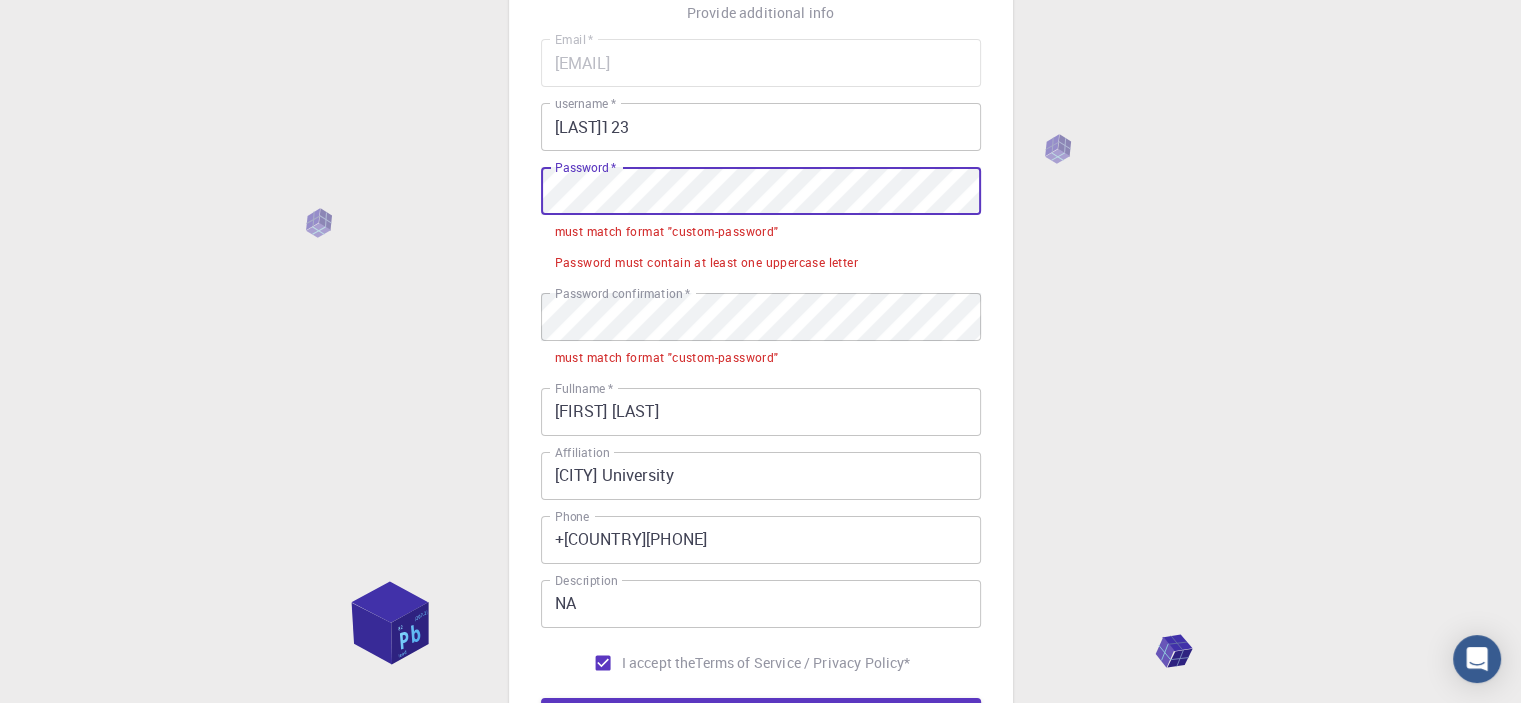 click on "3 Provide additional info Email   * [EMAIL] Email   * username   * [LAST]123 username   * Password   * Password   * Password confirmation   * Password confirmation   * must match format "custom-password" Fullname   * [FIRST] [LAST] Fullname   * Affiliation [CITY] University Affiliation Phone +[COUNTRY][PHONE] Phone Description NA Description I accept the  Terms of Service / Privacy Policy  * REGISTER Already on Mat3ra? Sign in ©  2025   Exabyte Inc.   All rights reserved. Platform version  2025.6.26 . Documentation Video Tutorials Terms of service Privacy statement" at bounding box center [760, 402] 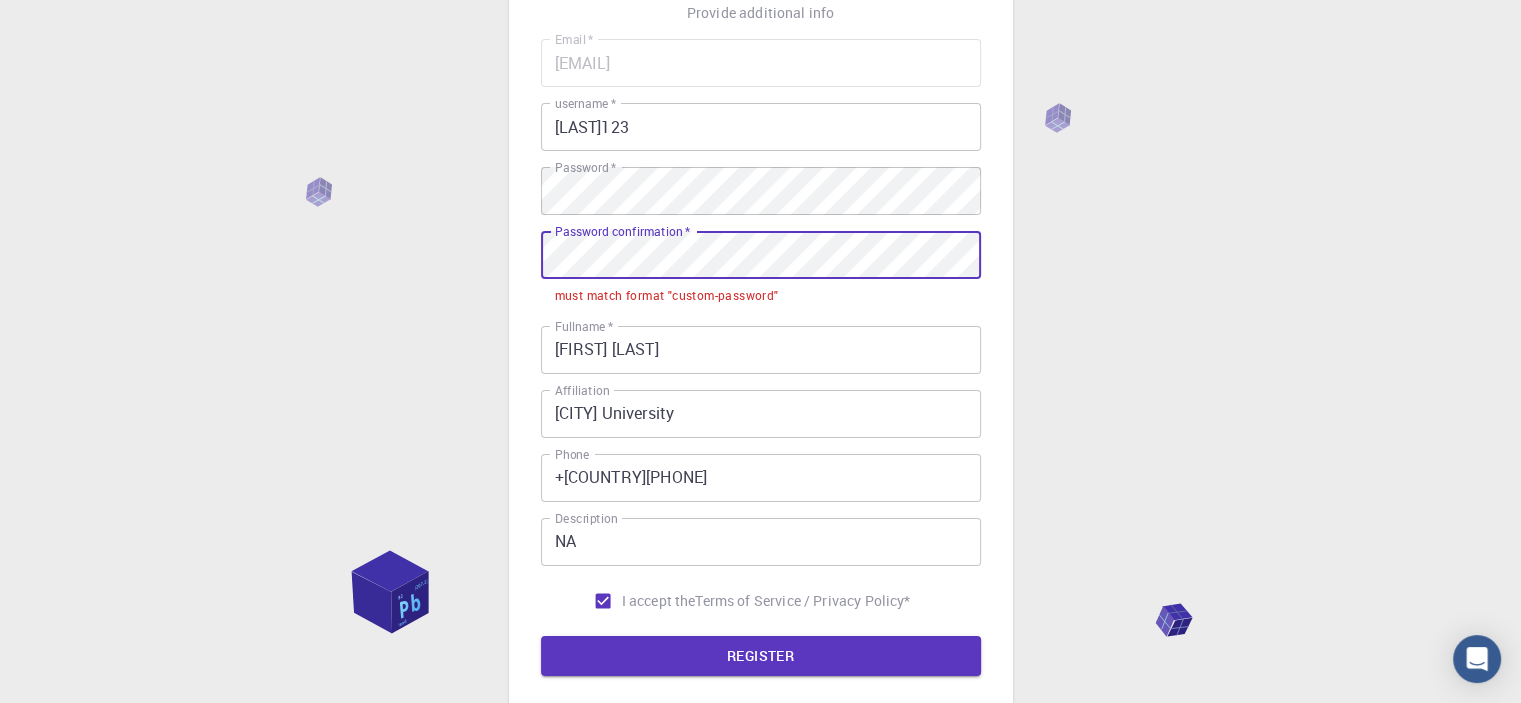 click on "3 Provide additional info Email   * [EMAIL] Email   * username   * [LAST]123 username   * Password   * Password   * Password confirmation   * Password confirmation   * must match format "custom-password" Fullname   * [FIRST] [LAST] Fullname   * Affiliation [CITY] University Affiliation Phone +[COUNTRY][PHONE] Phone Description NA Description I accept the  Terms of Service / Privacy Policy  *" at bounding box center (761, 321) 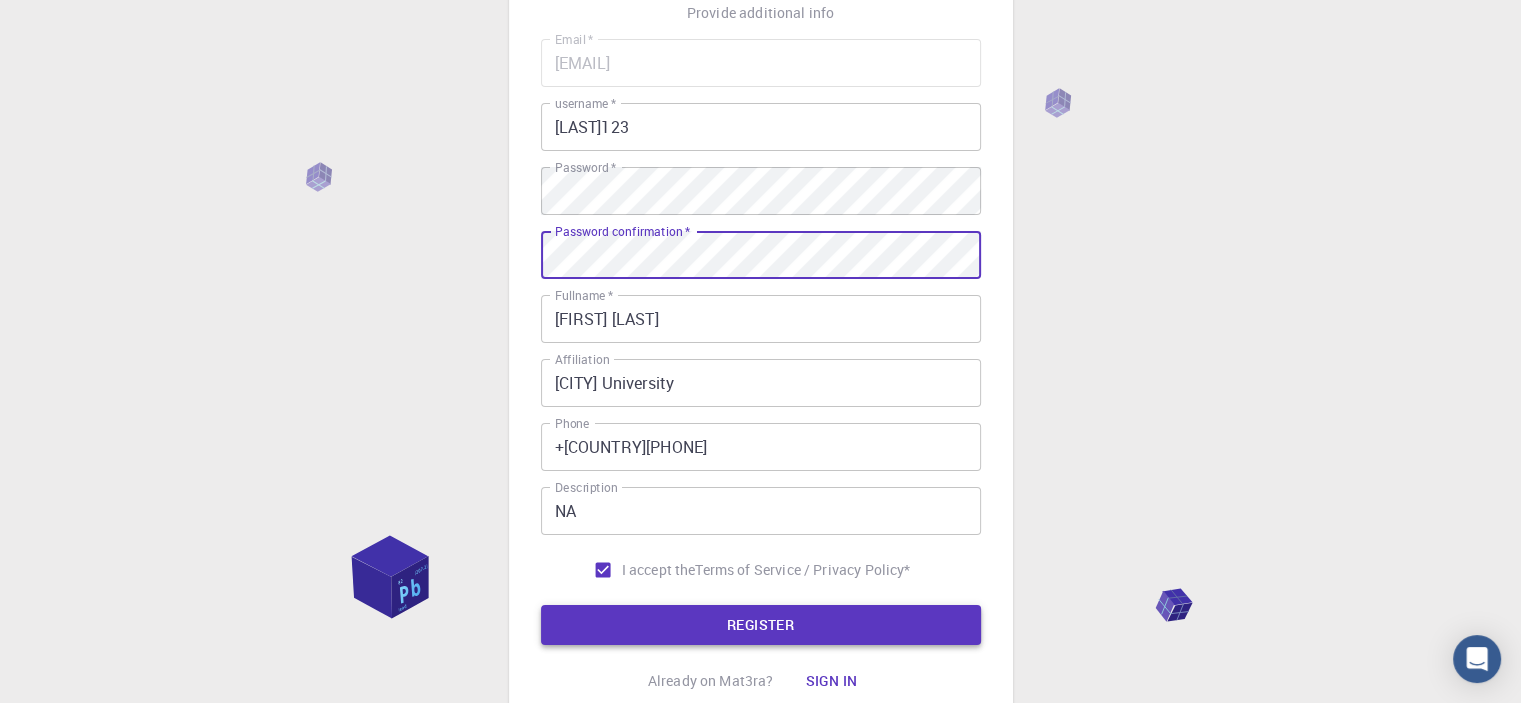 click on "REGISTER" at bounding box center (761, 625) 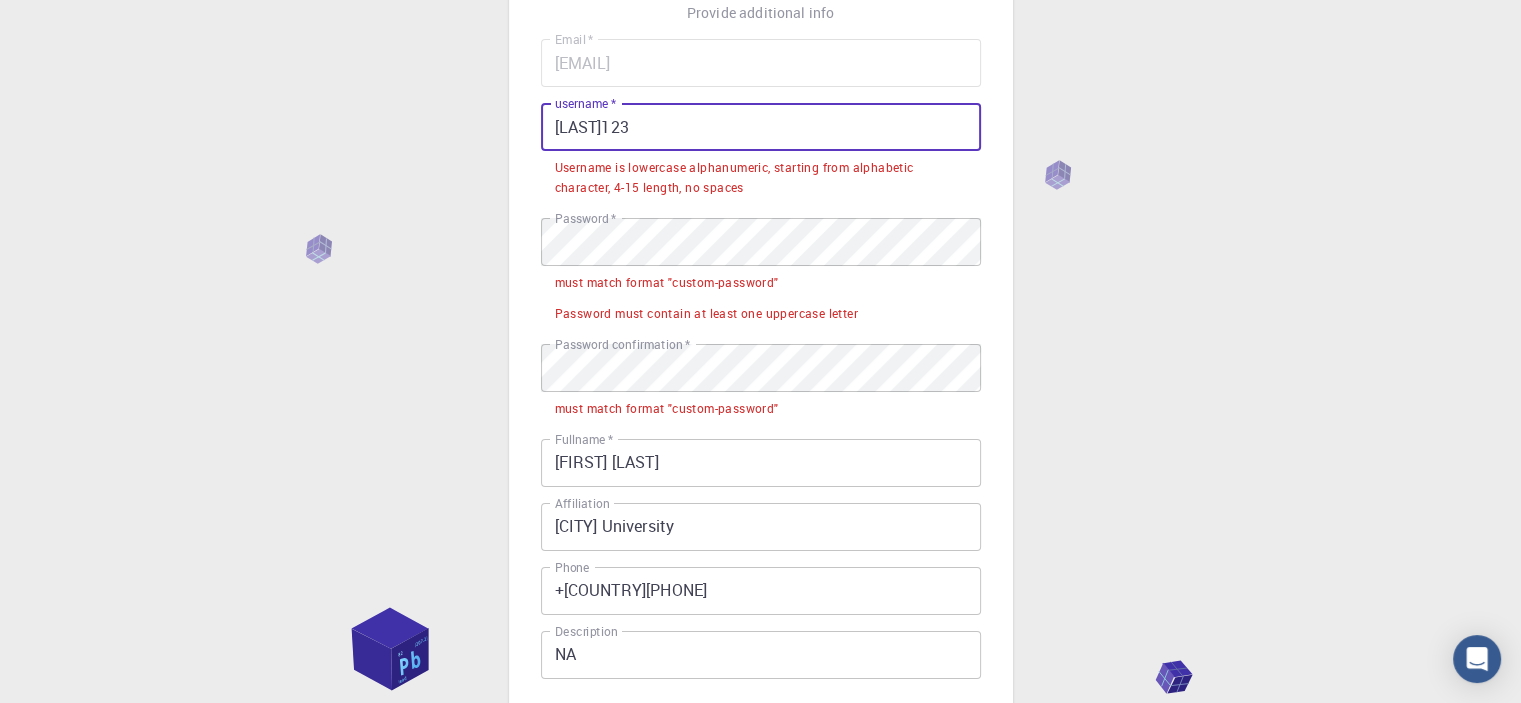 drag, startPoint x: 655, startPoint y: 130, endPoint x: 473, endPoint y: 149, distance: 182.98907 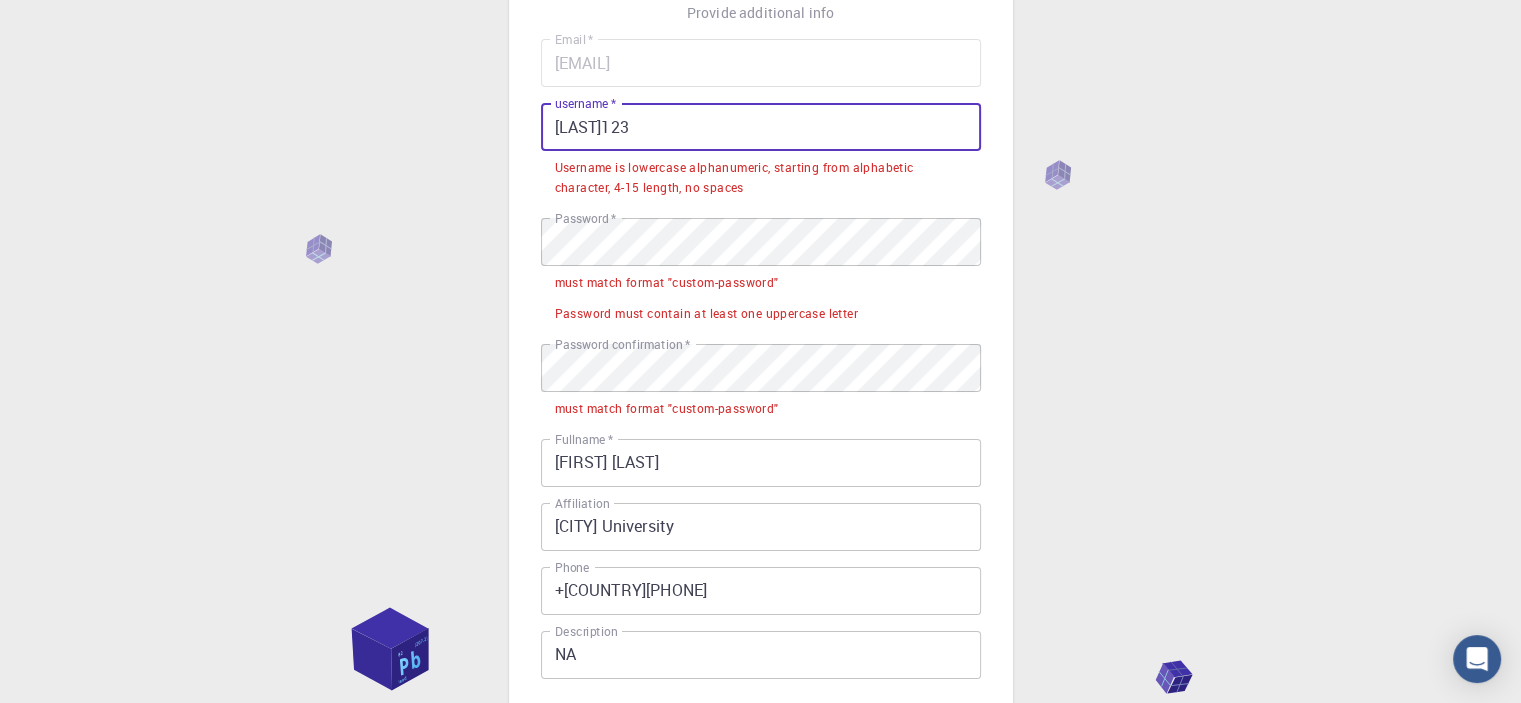 paste on "alpha007" 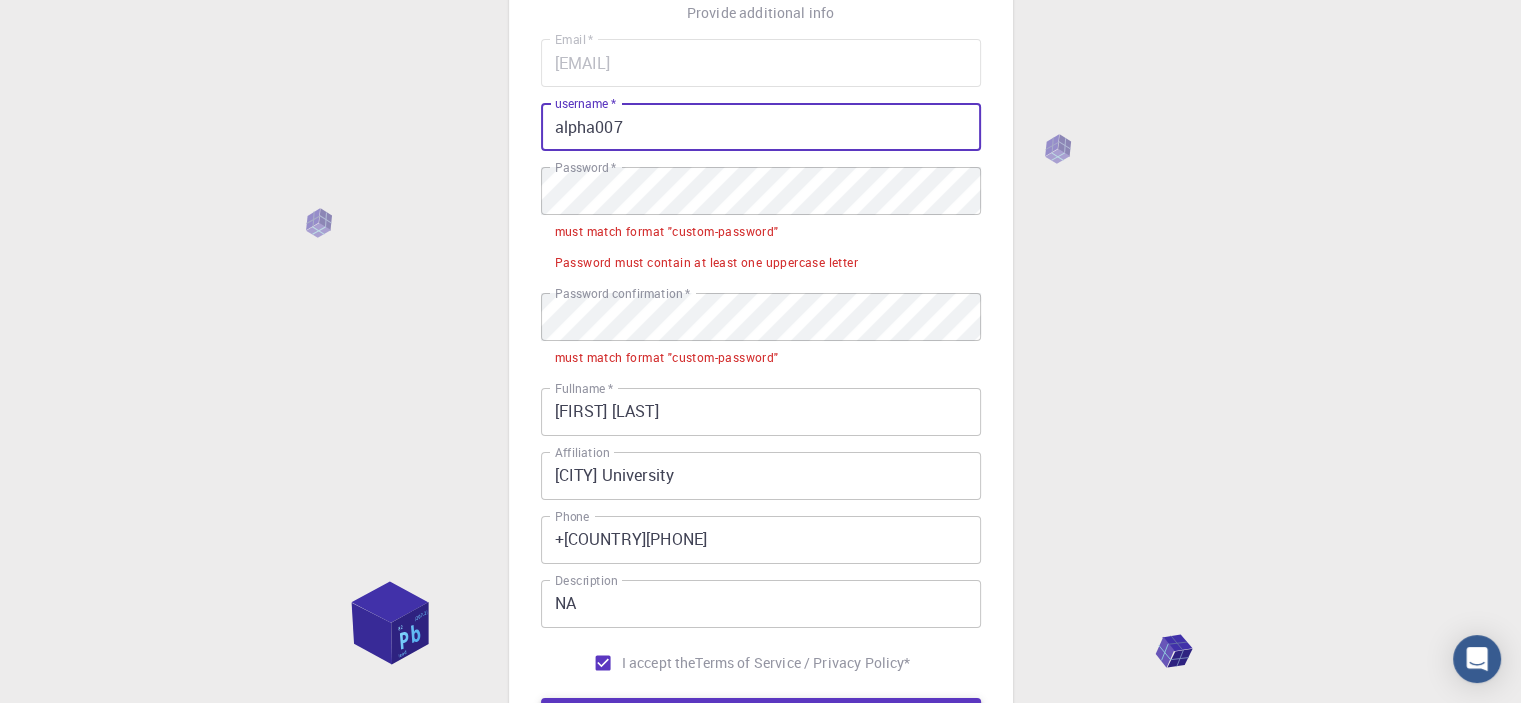 type on "alpha007" 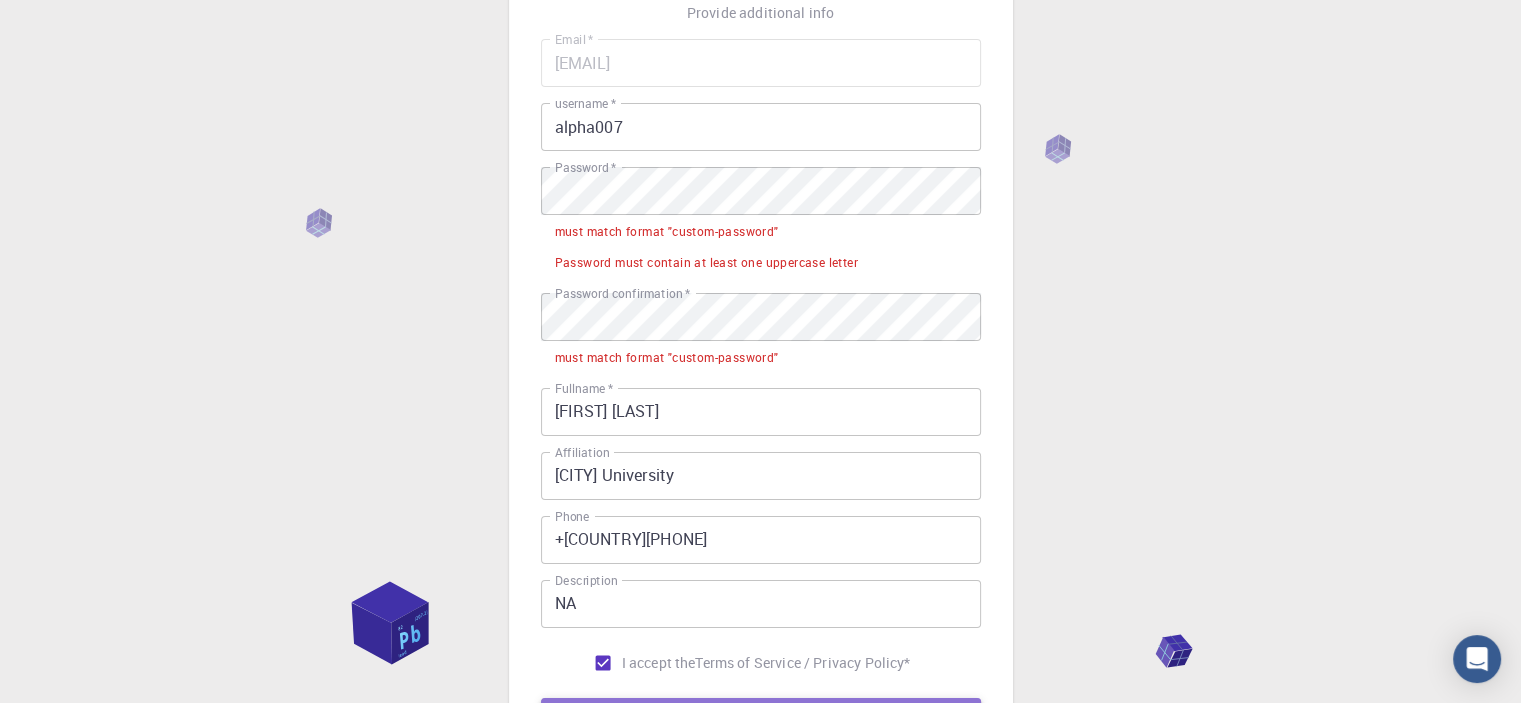 click on "REGISTER" at bounding box center [761, 718] 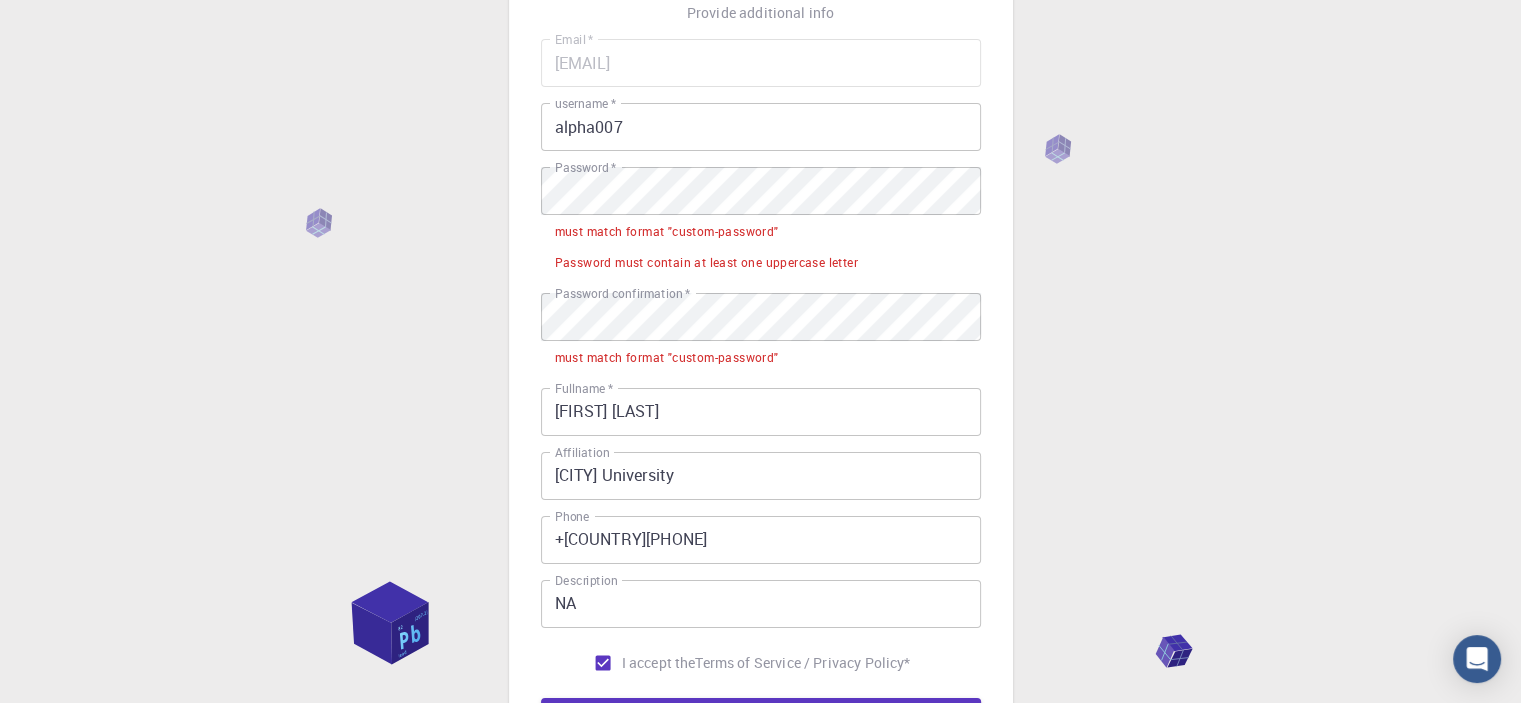 scroll, scrollTop: 175, scrollLeft: 0, axis: vertical 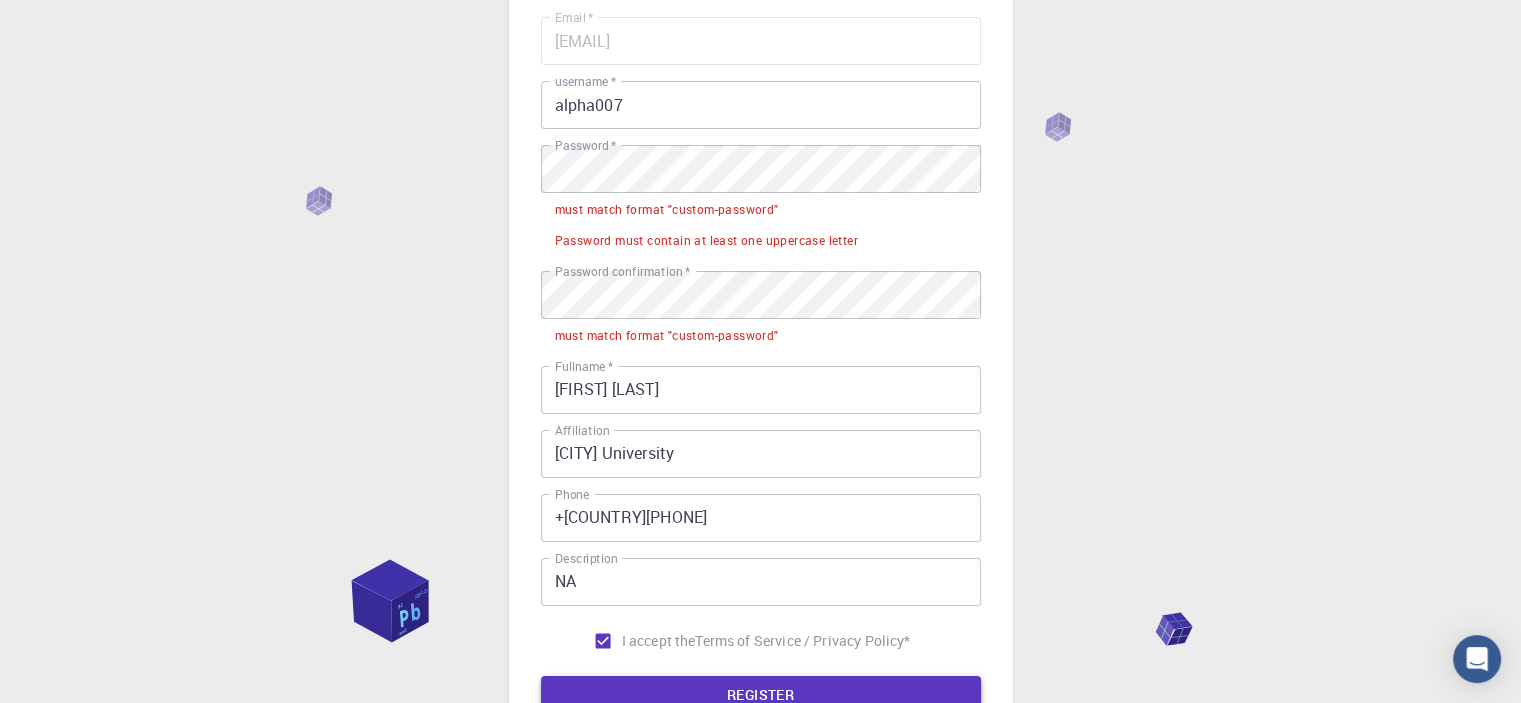 click on "REGISTER" at bounding box center (761, 696) 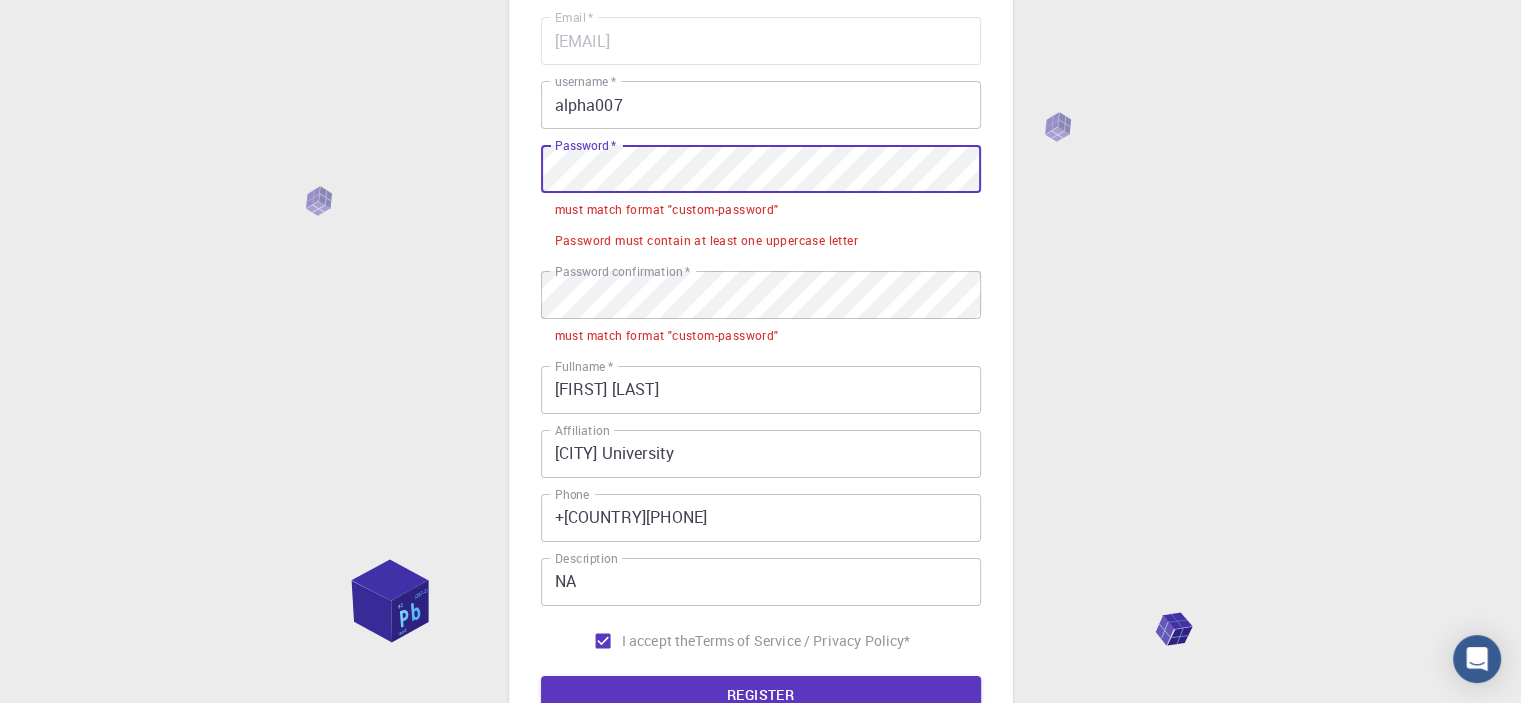 click on "3 Provide additional info Email   * [EMAIL] Email   * username   * alpha007 username   * Password   * Password   * must match format "custom-password" Password must contain at least one uppercase letter Password confirmation   * Password confirmation   * must match format "custom-password" Fullname   * [FIRST] [LAST] Fullname   * Affiliation [CITY] University Affiliation Phone +[COUNTRY][PHONE] Phone Description NA Description I accept the  Terms of Service / Privacy Policy  * REGISTER Already on Mat3ra? Sign in ©  2025   Exabyte Inc.   All rights reserved. Platform version  2025.6.26 . Documentation Video Tutorials Terms of service Privacy statement" at bounding box center [760, 380] 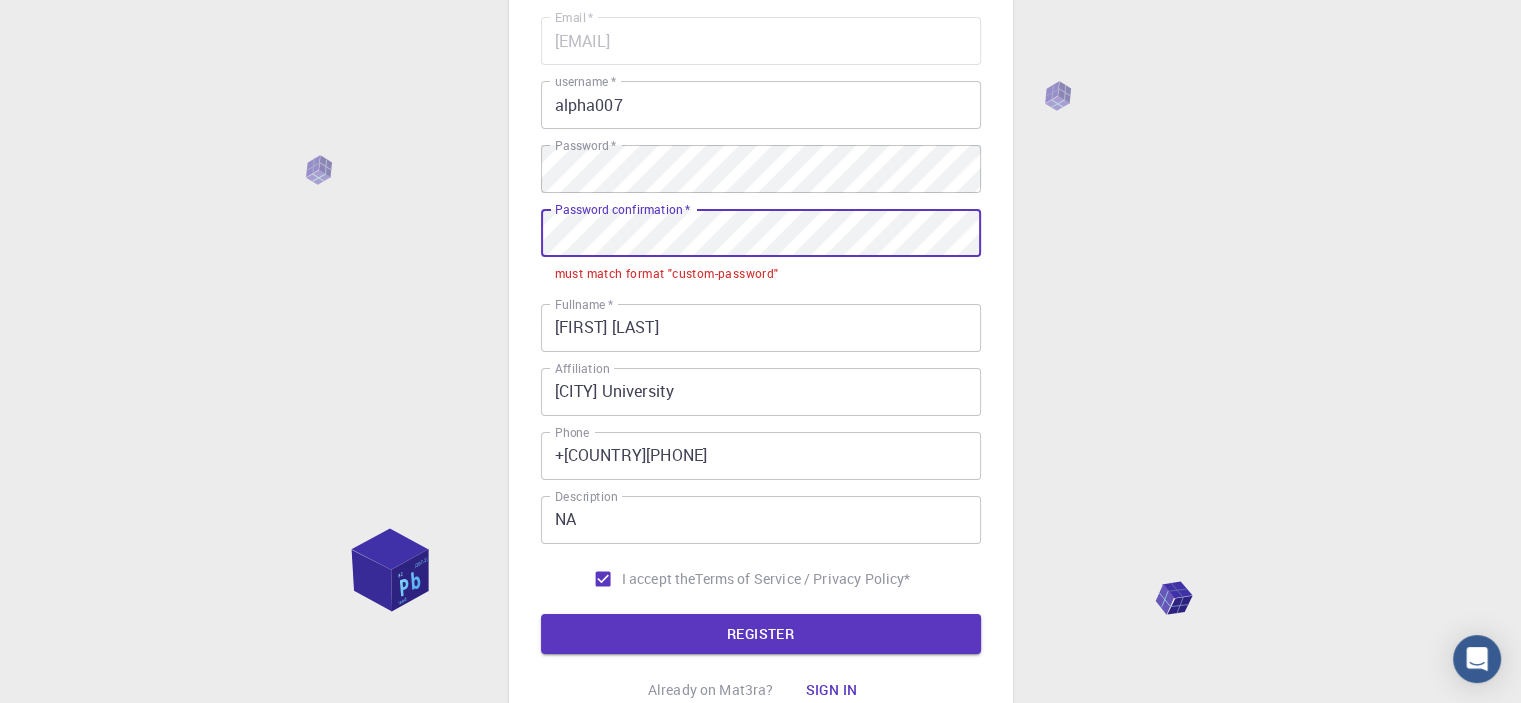 click on "3 Provide additional info Email   * [EMAIL] Email   * username   * alpha007 username   * Password   * Password   * Password confirmation   * Password confirmation   * must match format "custom-password" Fullname   * [FIRST] [LAST] Fullname   * Affiliation [CITY] University Affiliation Phone +[COUNTRY][PHONE] Phone Description NA Description I accept the  Terms of Service / Privacy Policy  * REGISTER Already on Mat3ra? Sign in ©  2025   Exabyte Inc.   All rights reserved. Platform version  2025.6.26 . Documentation Video Tutorials Terms of service Privacy statement" at bounding box center [760, 349] 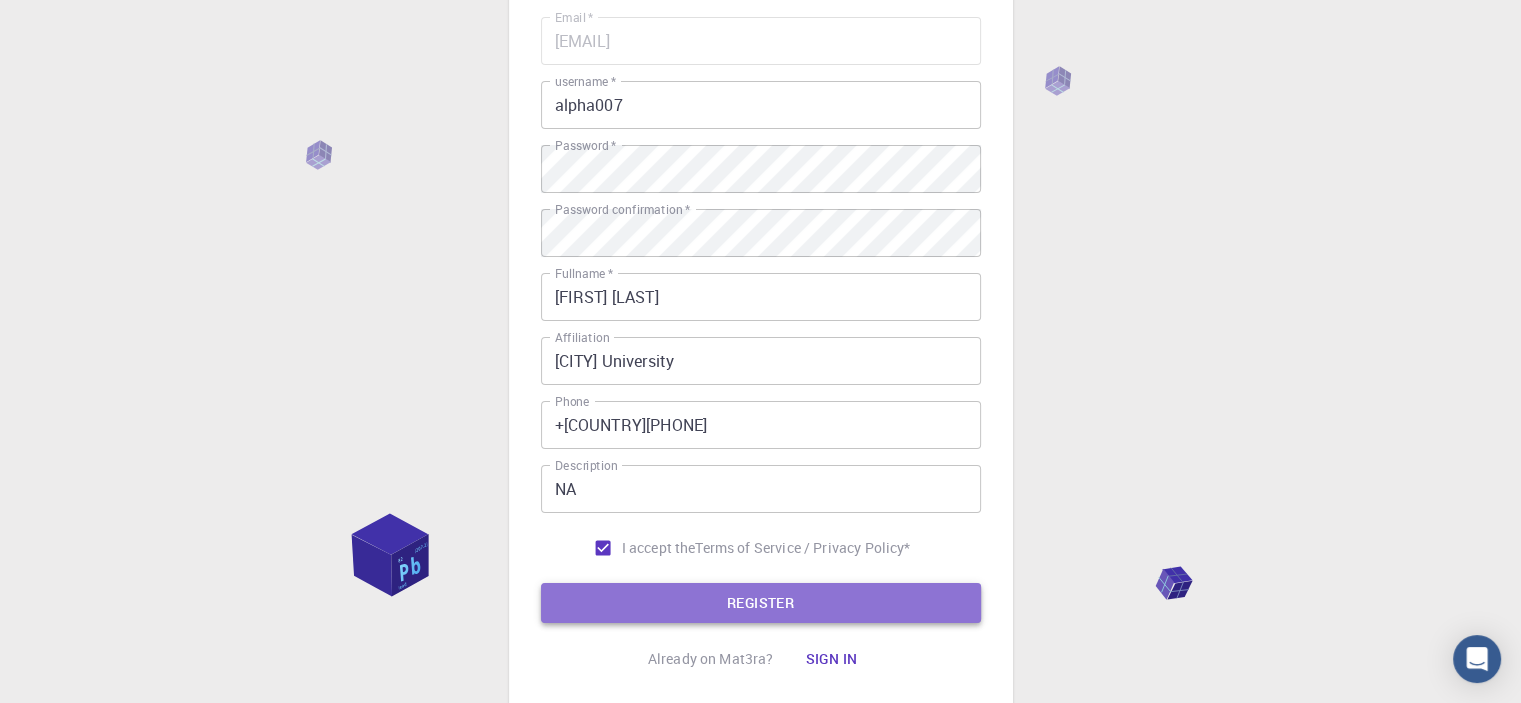 click on "REGISTER" at bounding box center (761, 603) 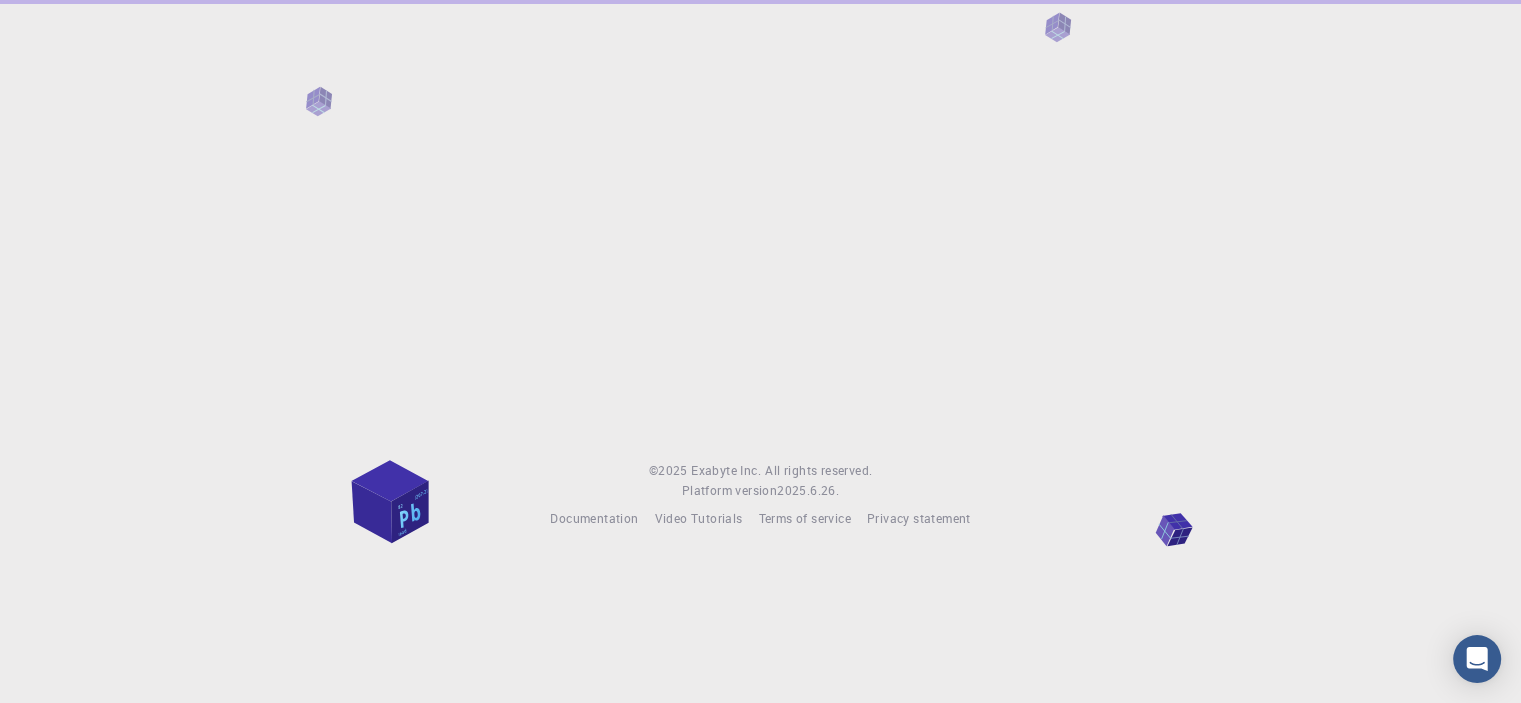 scroll, scrollTop: 0, scrollLeft: 0, axis: both 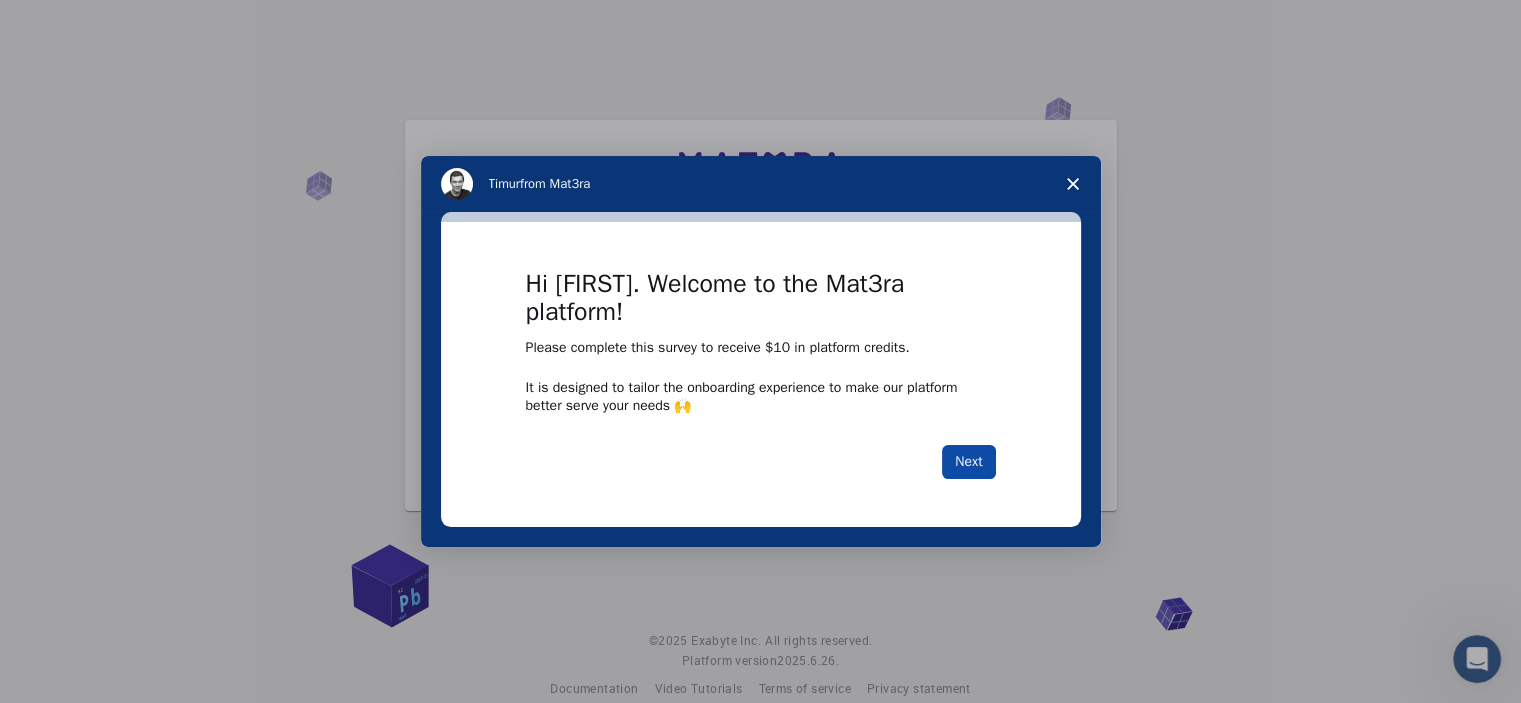 click on "Next" at bounding box center (968, 462) 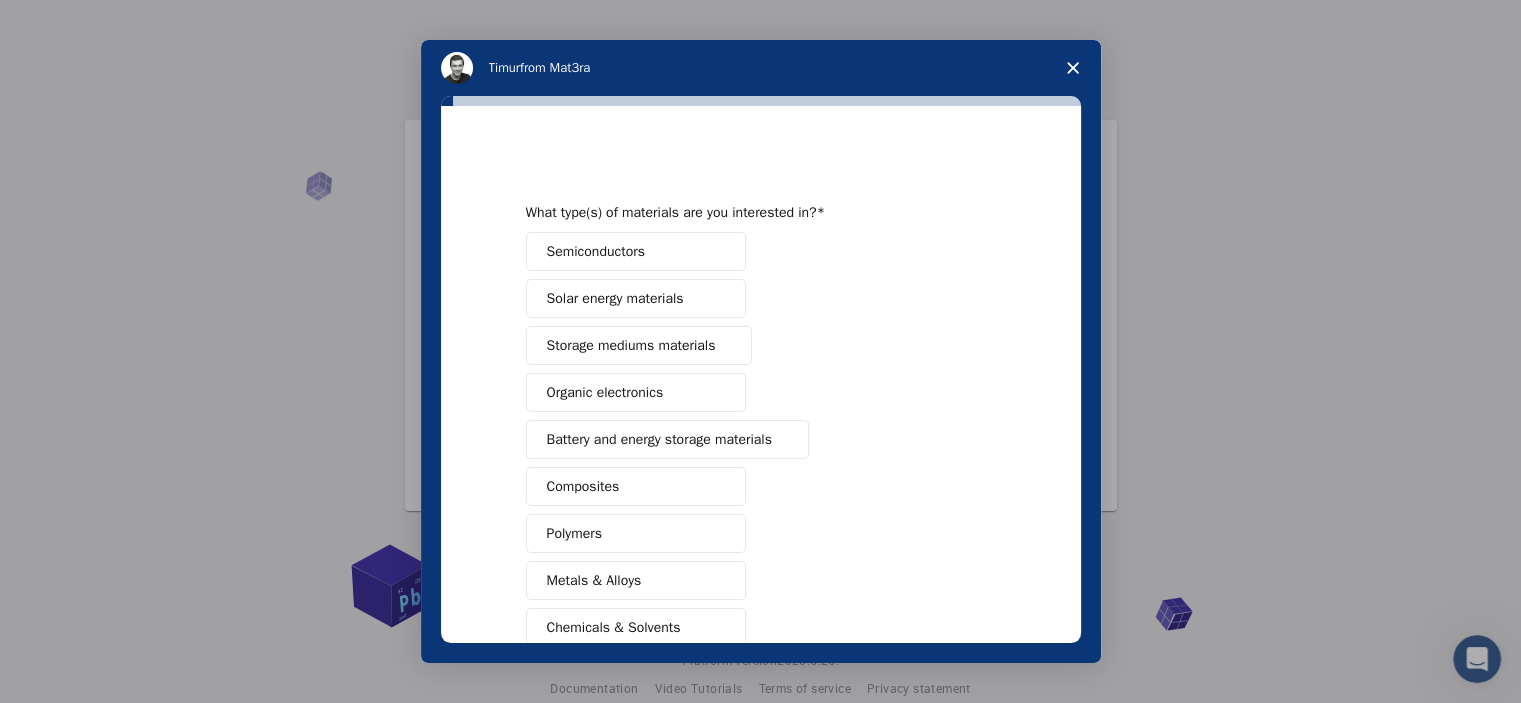 click on "Battery and energy storage materials" at bounding box center (659, 439) 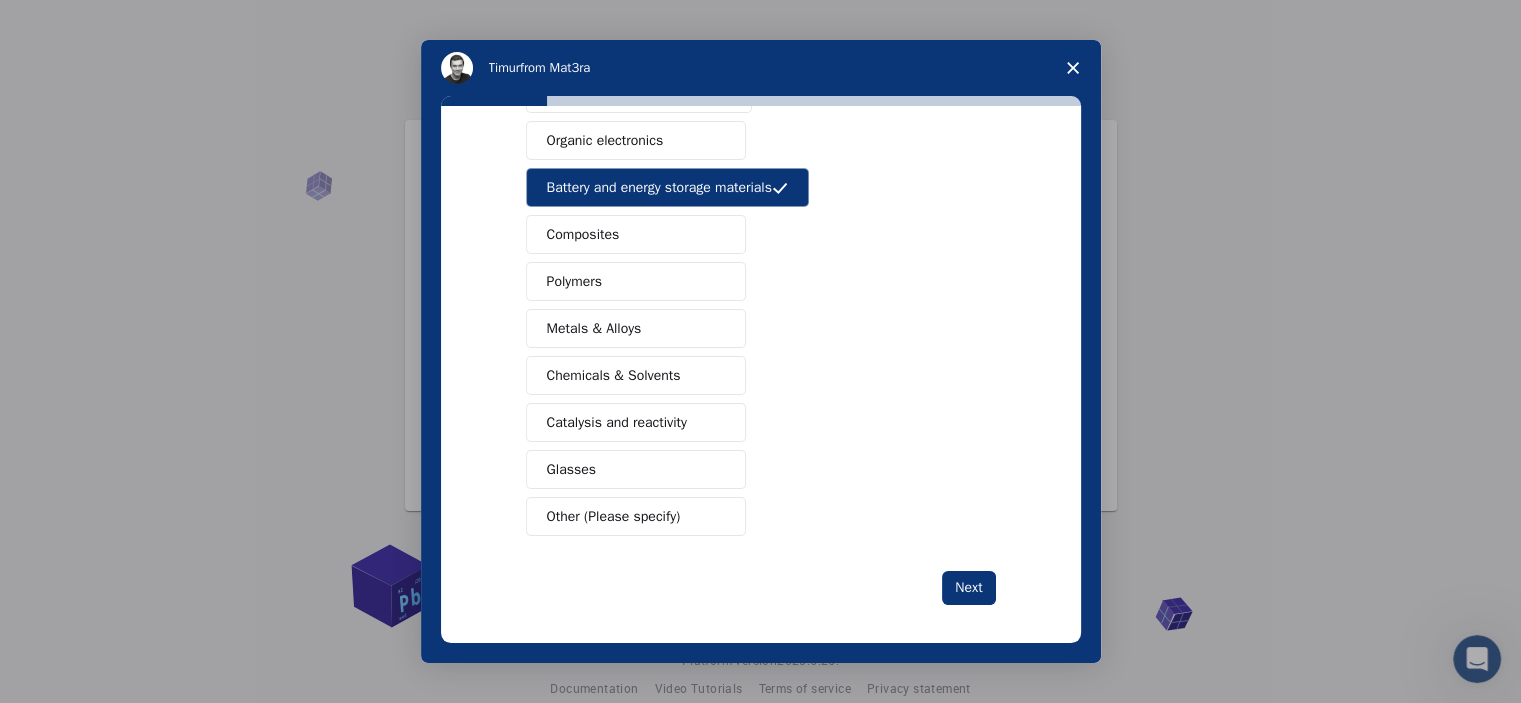 scroll, scrollTop: 256, scrollLeft: 0, axis: vertical 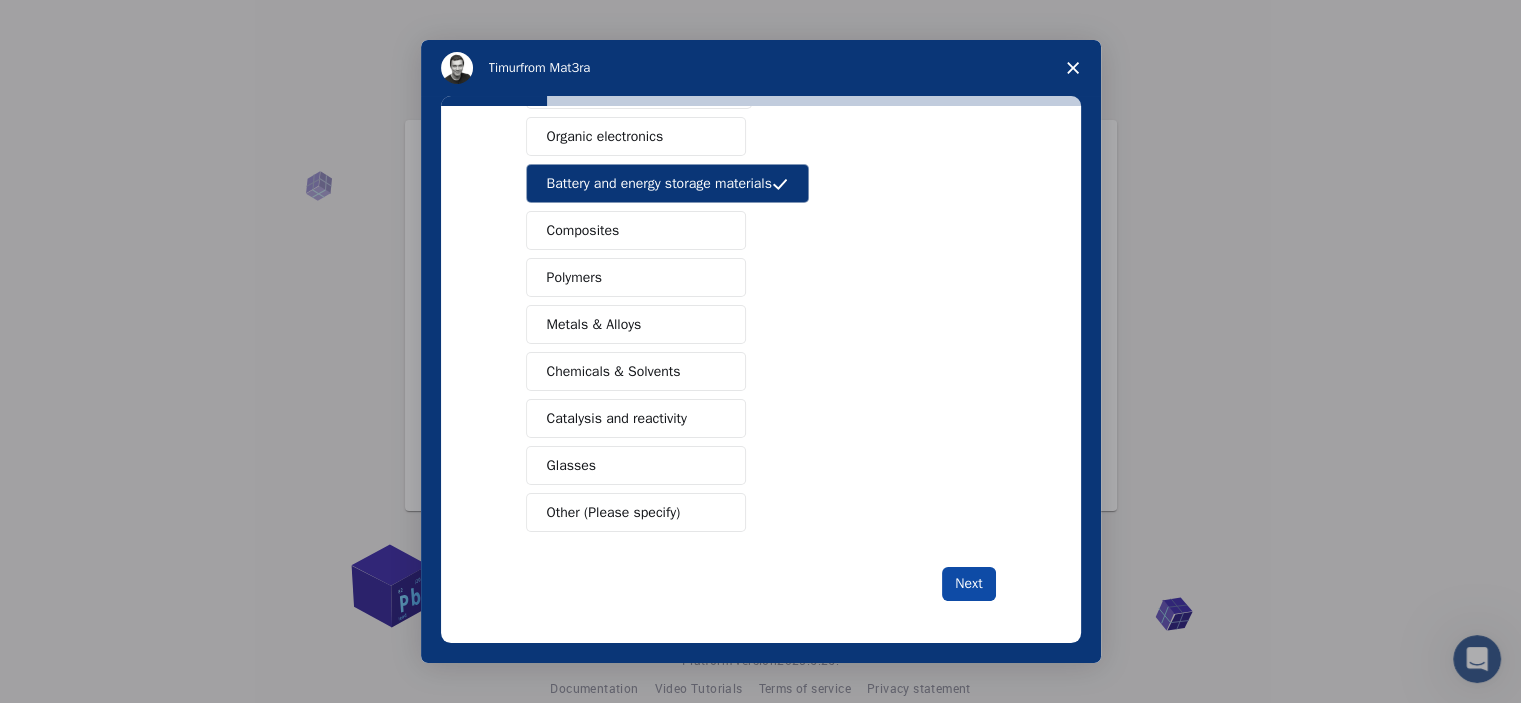 click on "Next" at bounding box center (968, 584) 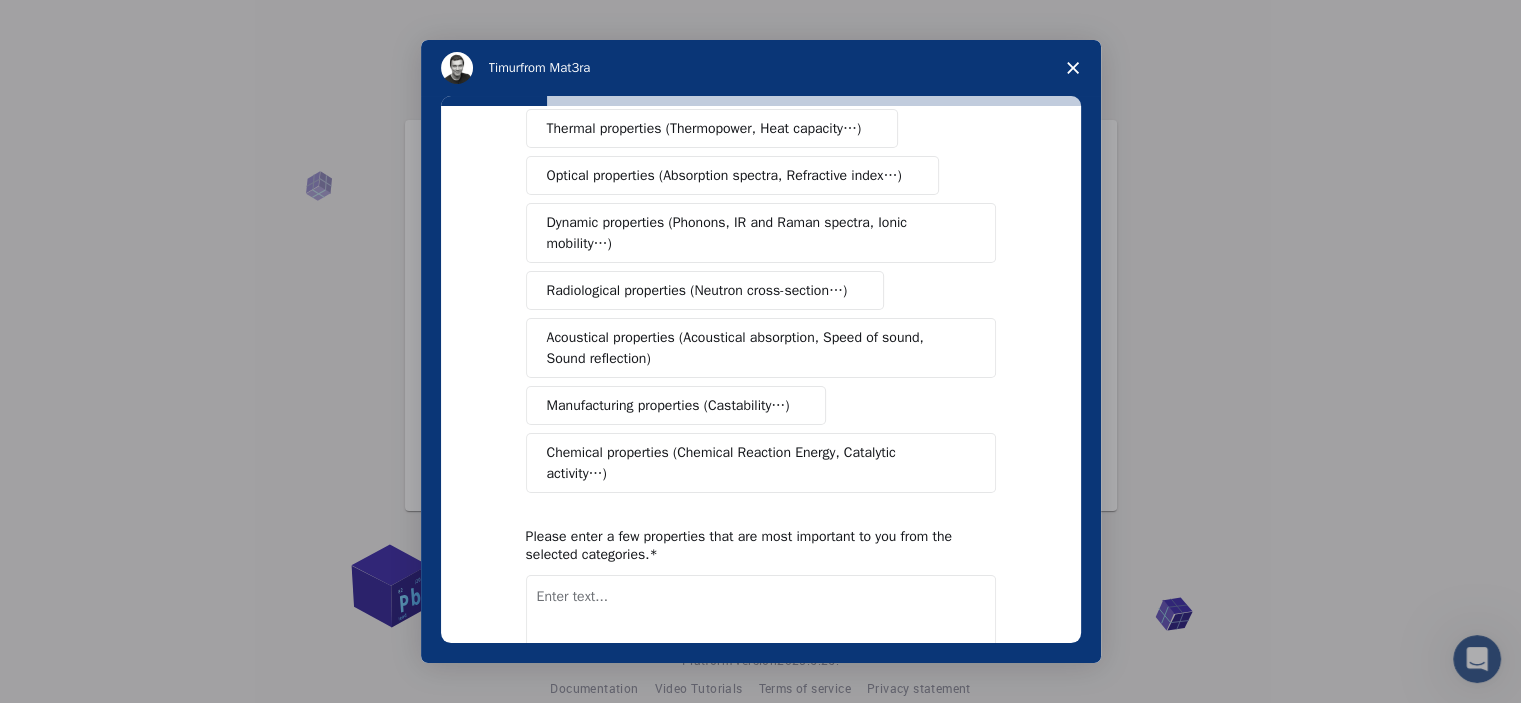 scroll, scrollTop: 0, scrollLeft: 0, axis: both 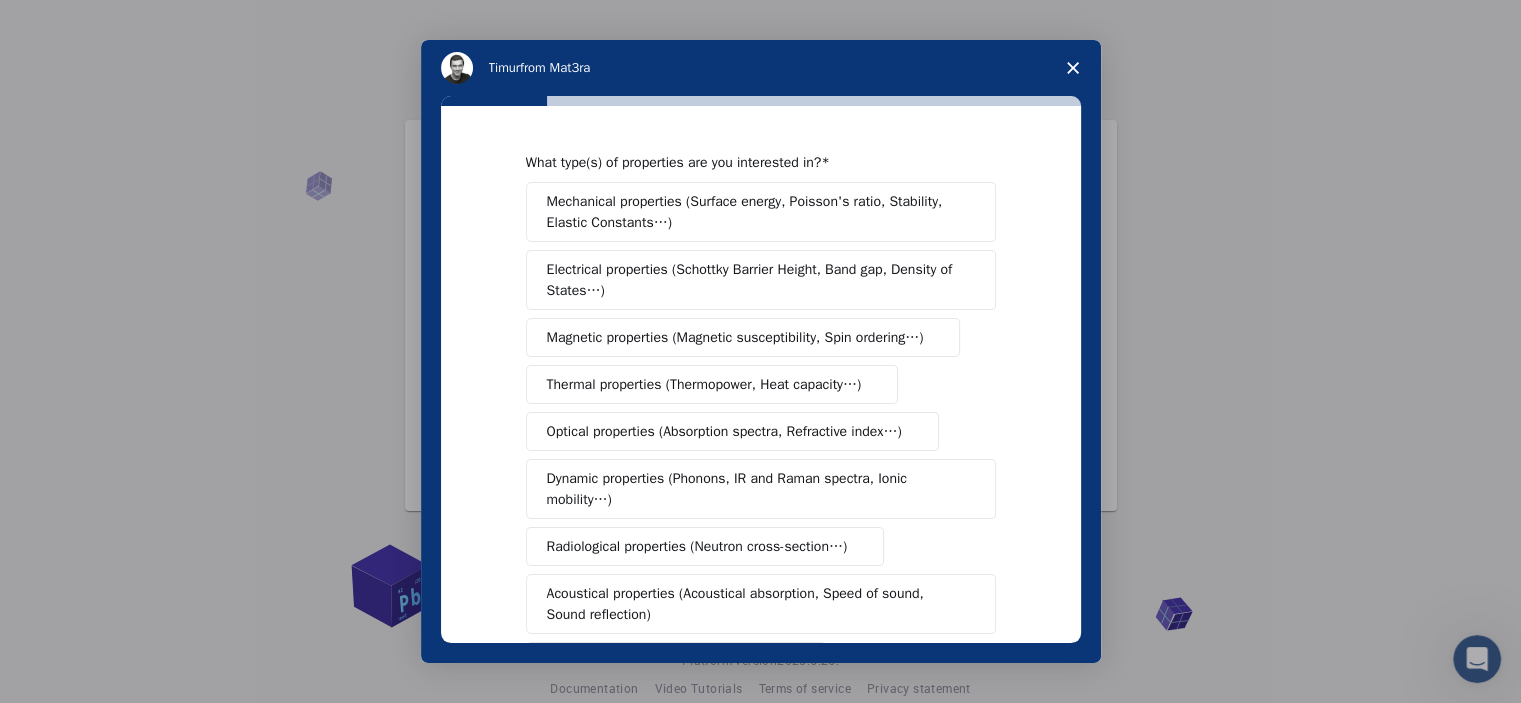 click on "Electrical properties (Schottky Barrier Height, Band gap, Density of States…)" at bounding box center (754, 280) 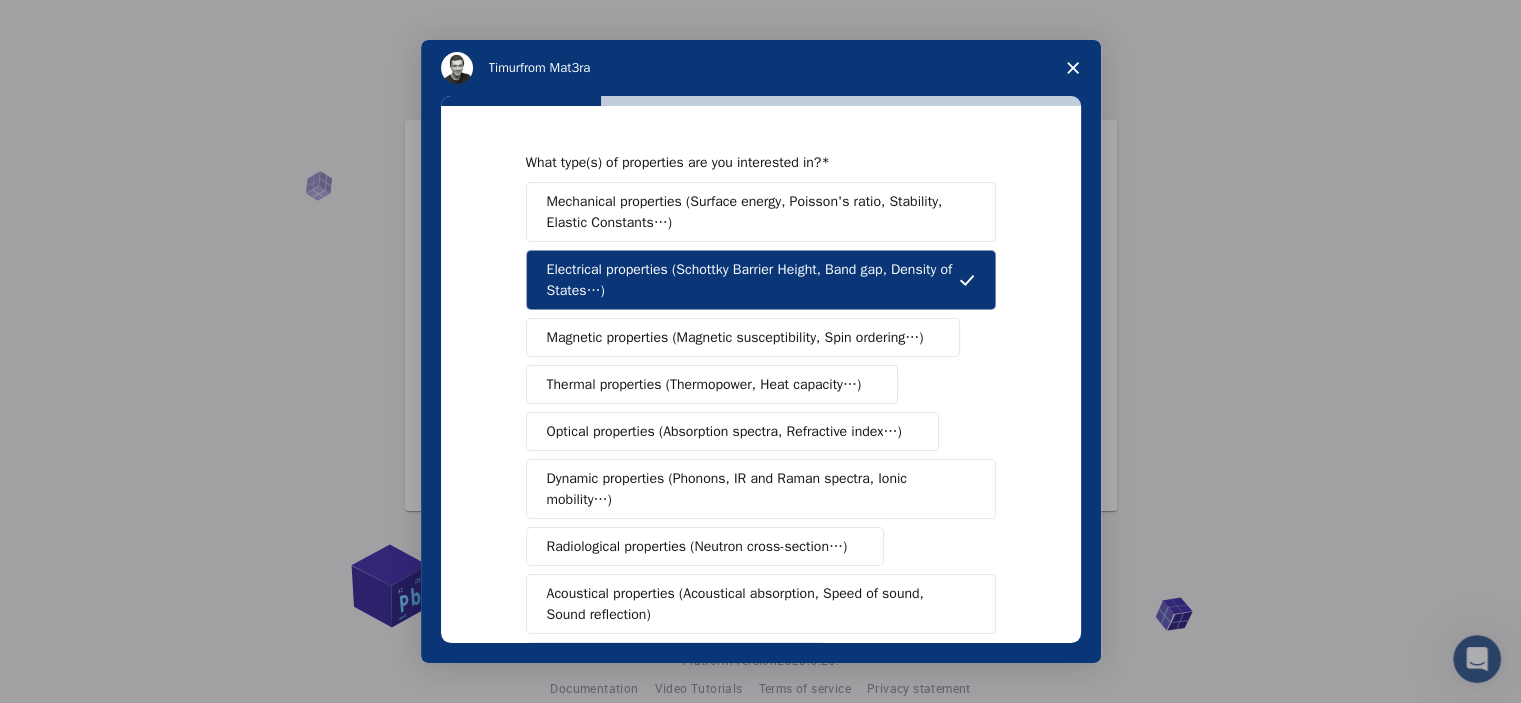 click on "Magnetic properties (Magnetic susceptibility, Spin ordering…)" at bounding box center (735, 337) 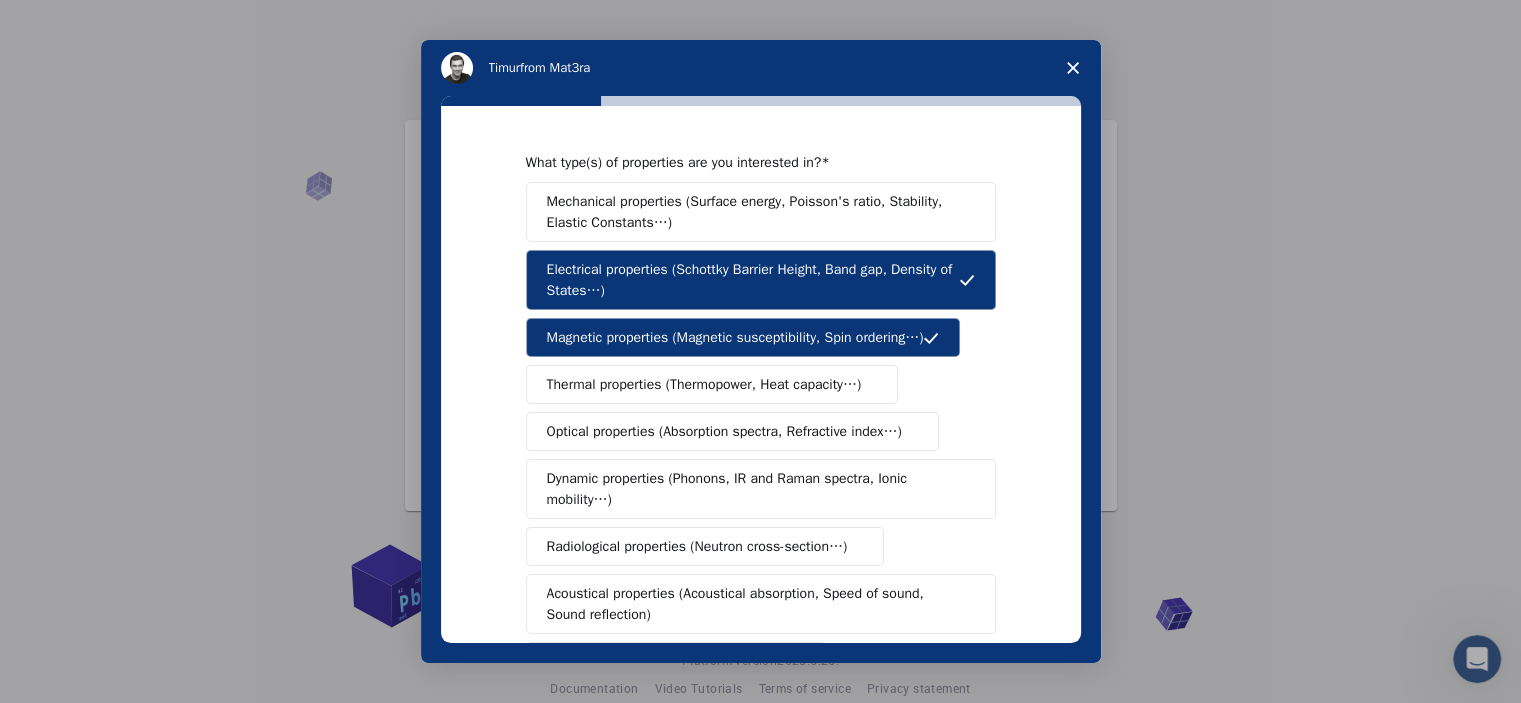 click on "Thermal properties (Thermopower, Heat capacity…)" at bounding box center (704, 384) 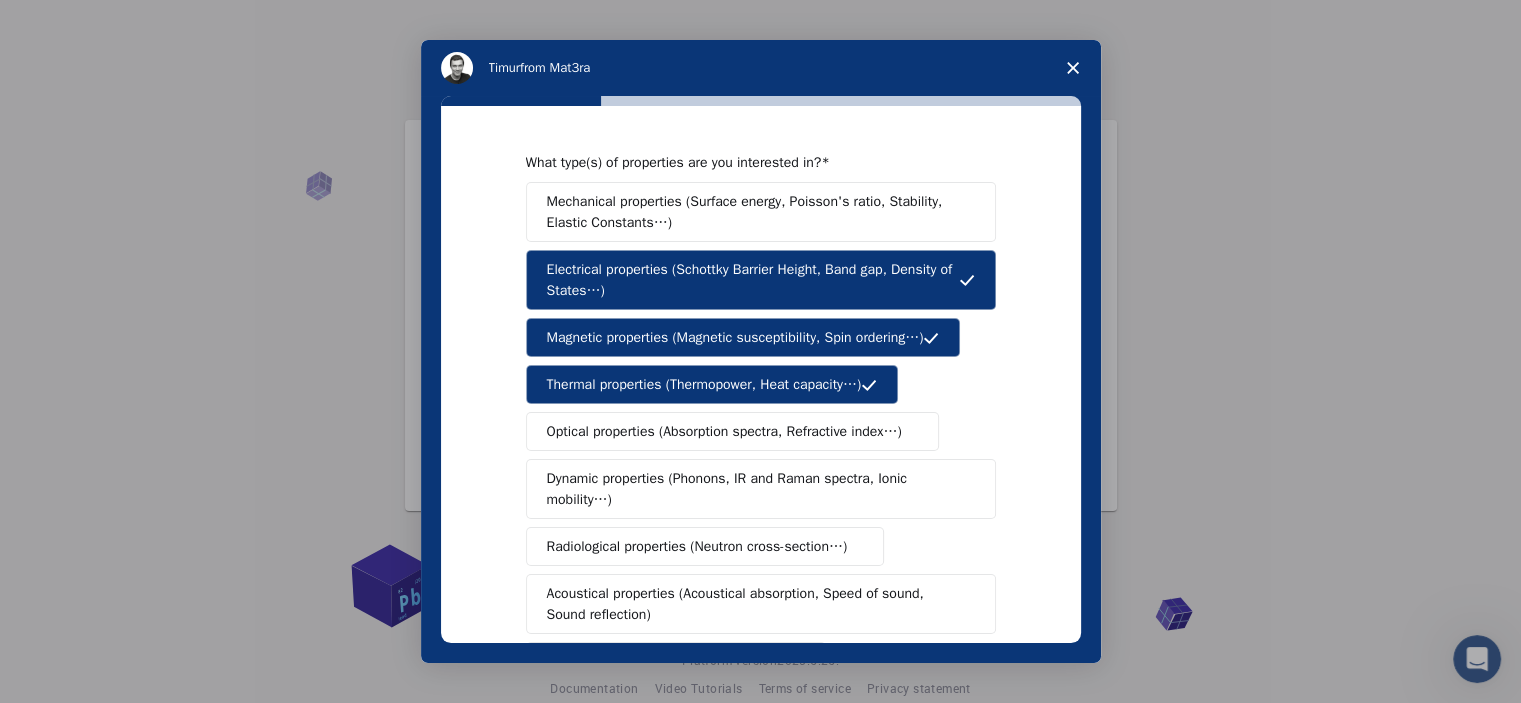 click on "Optical properties (Absorption spectra, Refractive index…)" at bounding box center (732, 431) 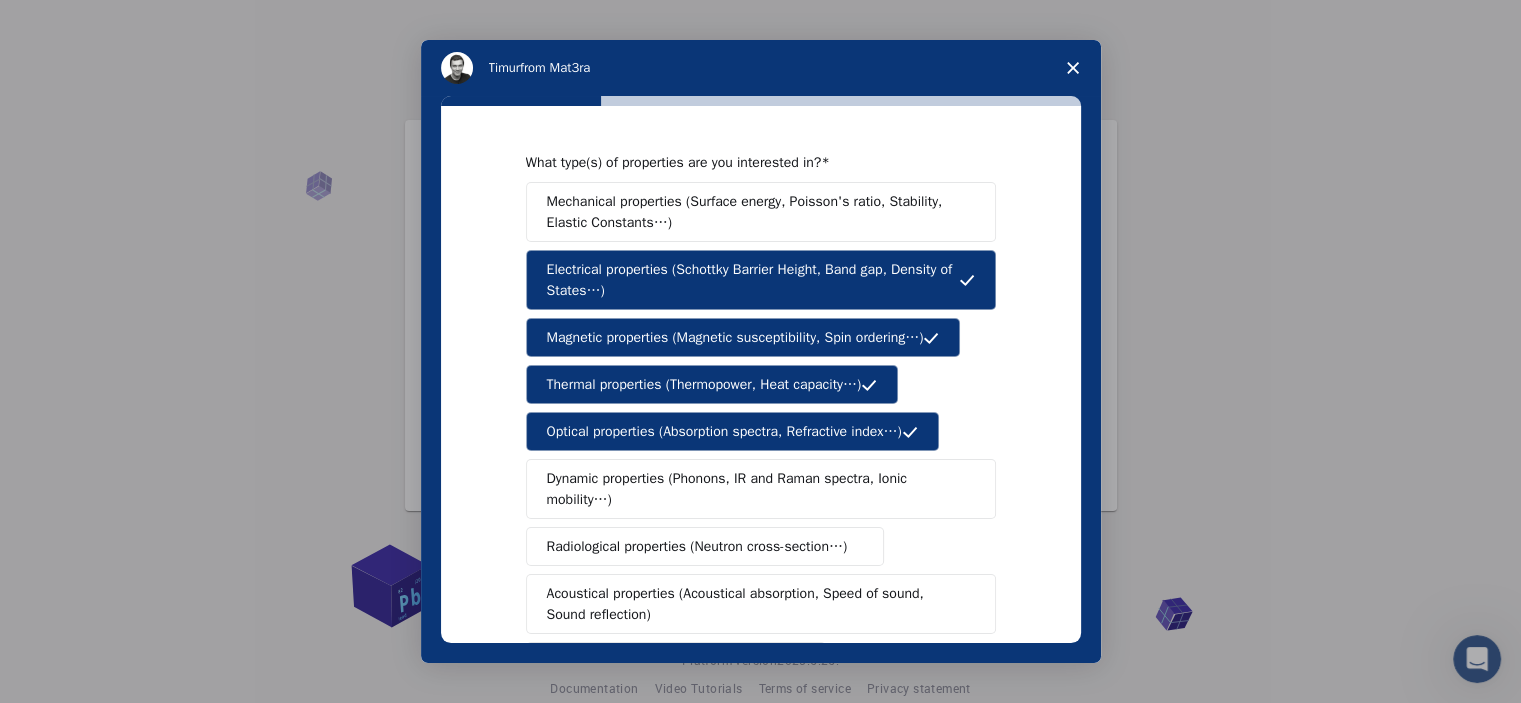 click on "Dynamic properties (Phonons, IR and Raman spectra, Ionic mobility…)" at bounding box center [753, 489] 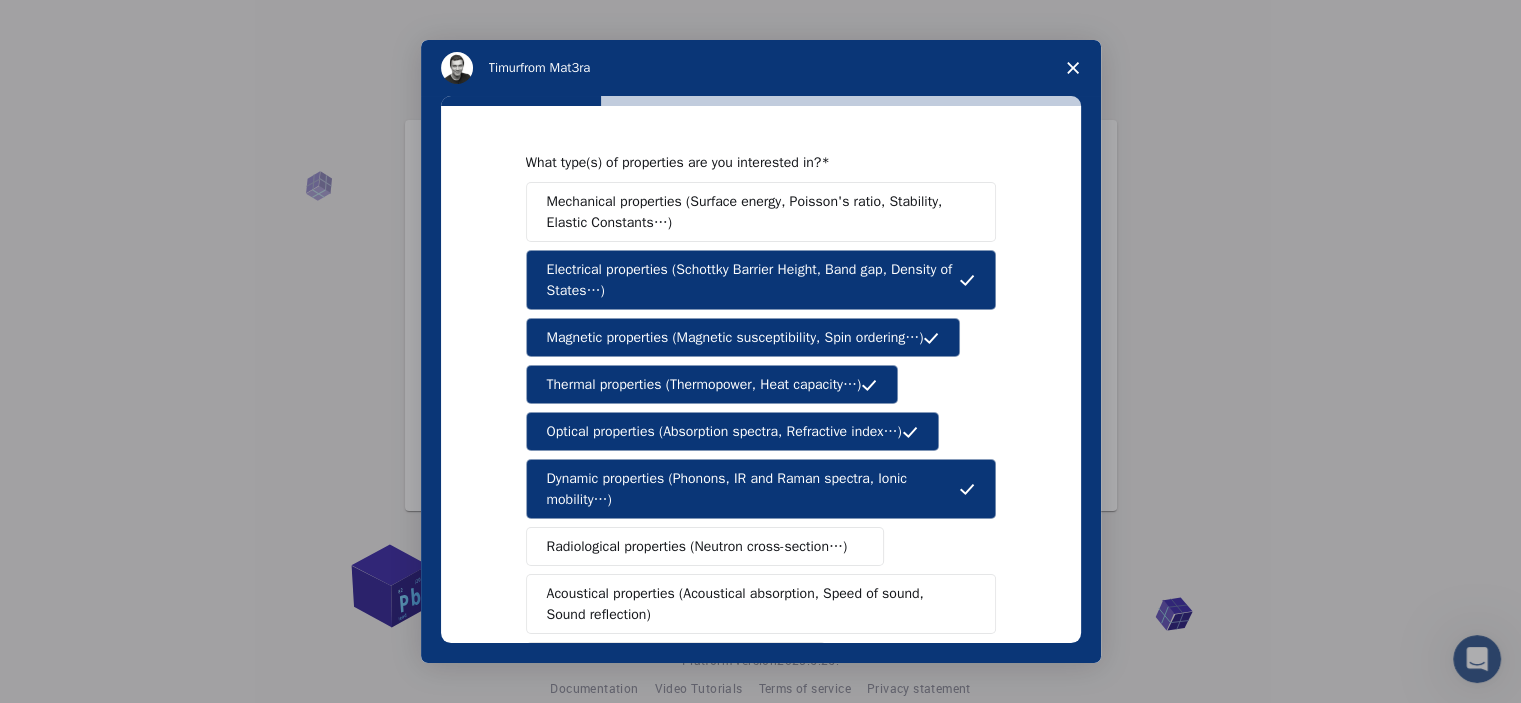click on "Mechanical properties (Surface energy, Poisson's ratio, Stability, Elastic Constants…)" at bounding box center (754, 212) 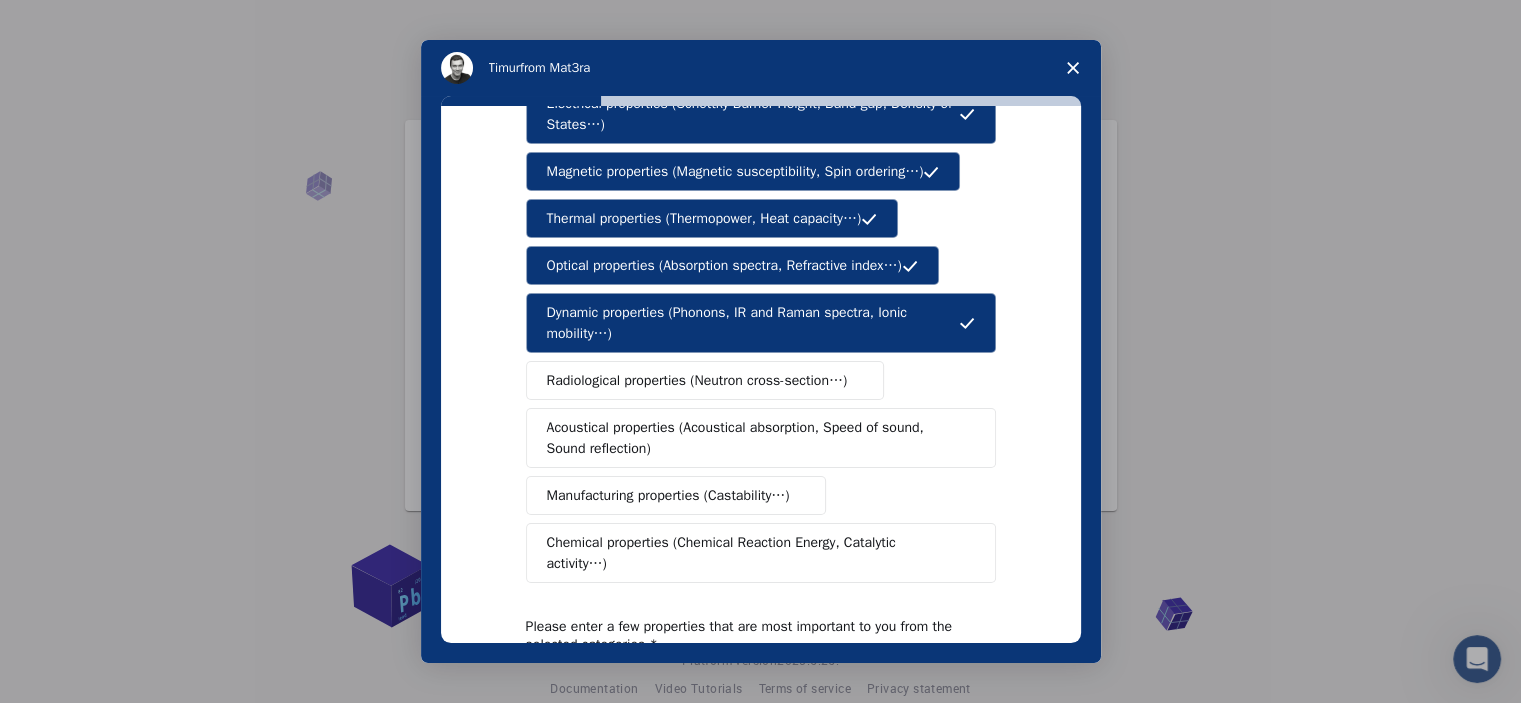 scroll, scrollTop: 203, scrollLeft: 0, axis: vertical 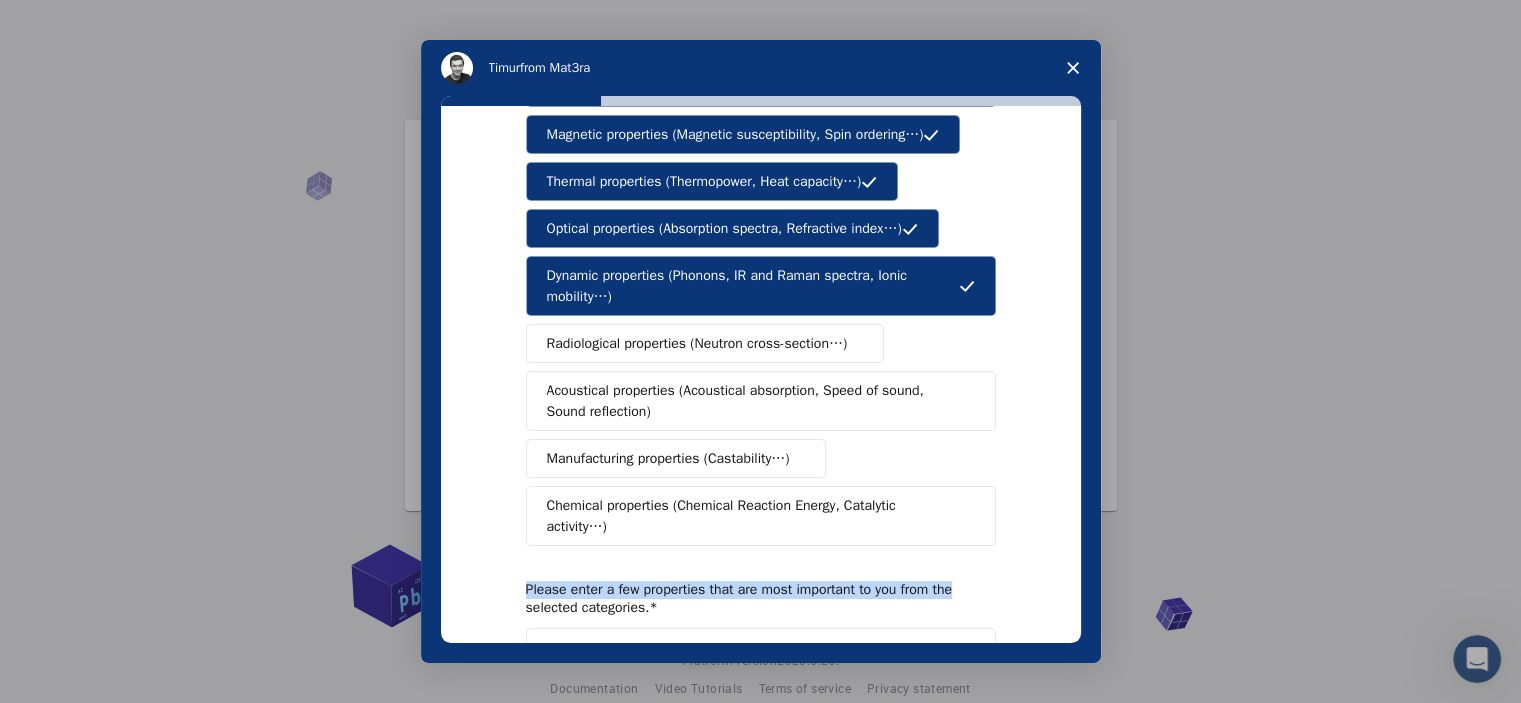 drag, startPoint x: 1069, startPoint y: 520, endPoint x: 1072, endPoint y: 571, distance: 51.088158 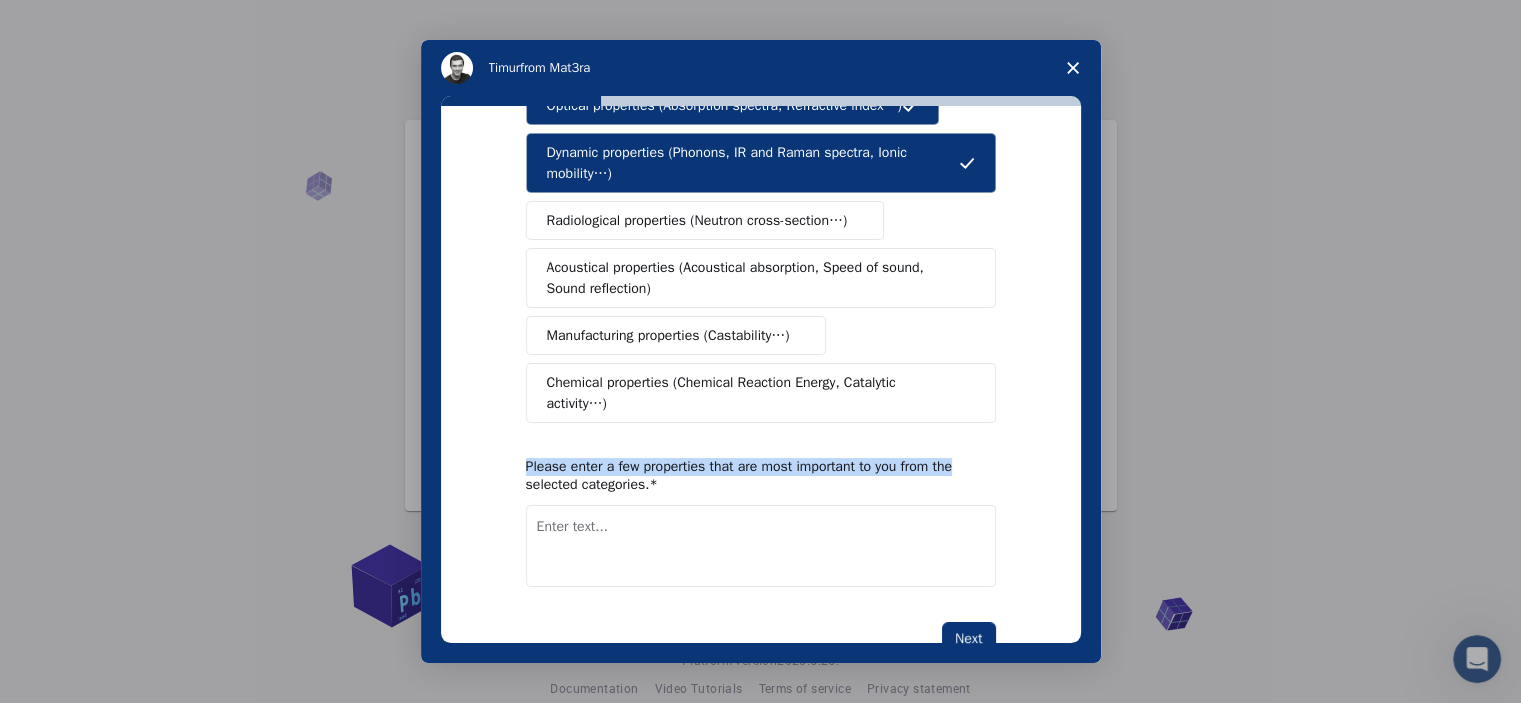scroll, scrollTop: 327, scrollLeft: 0, axis: vertical 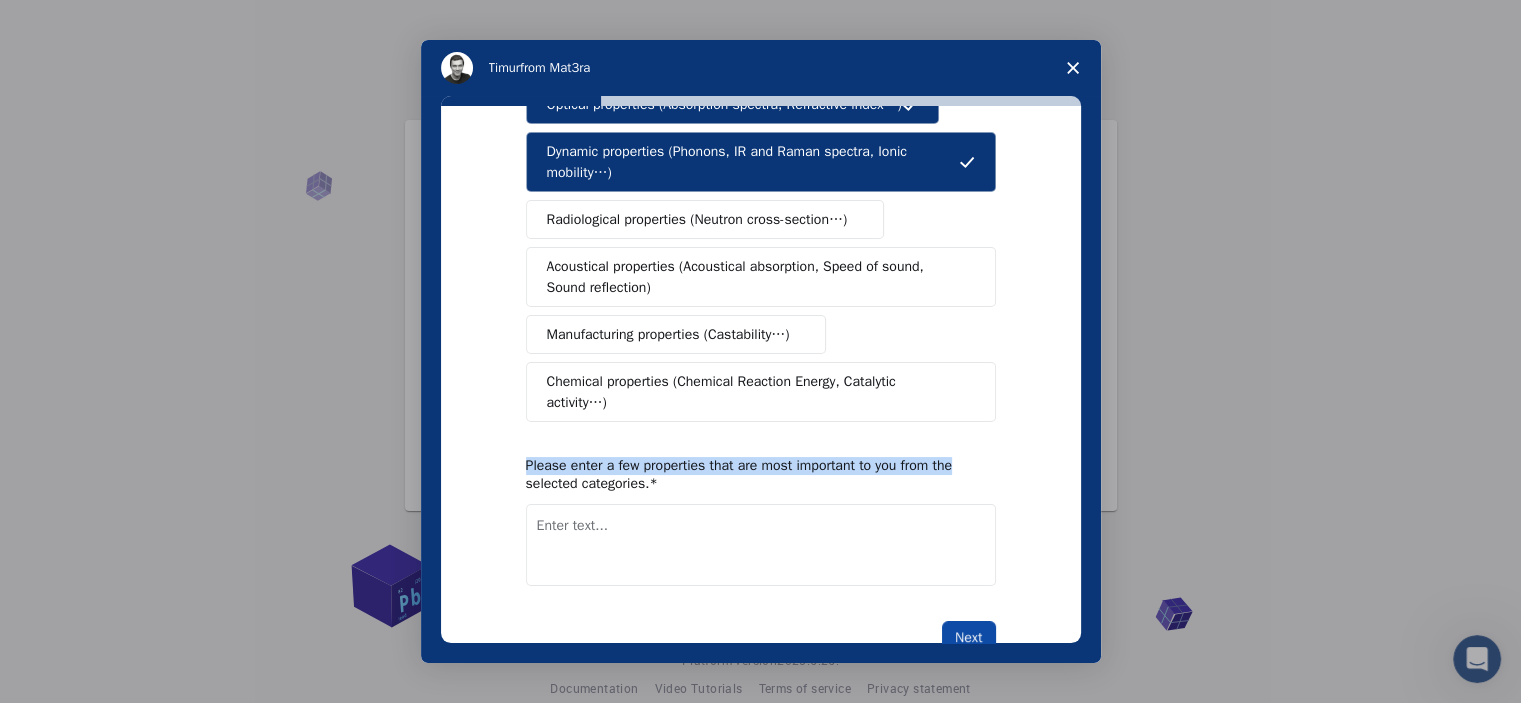 click on "Next" at bounding box center (968, 638) 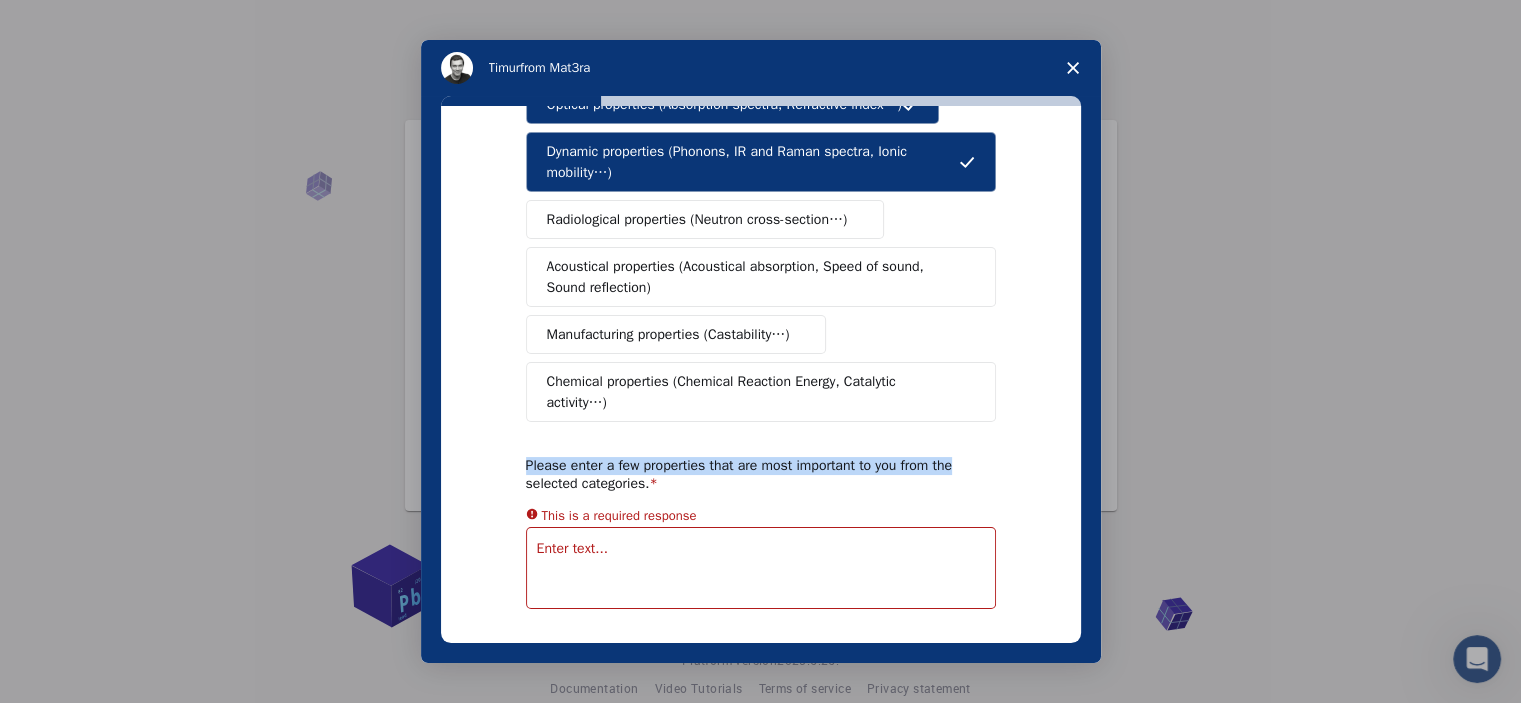 click at bounding box center [761, 568] 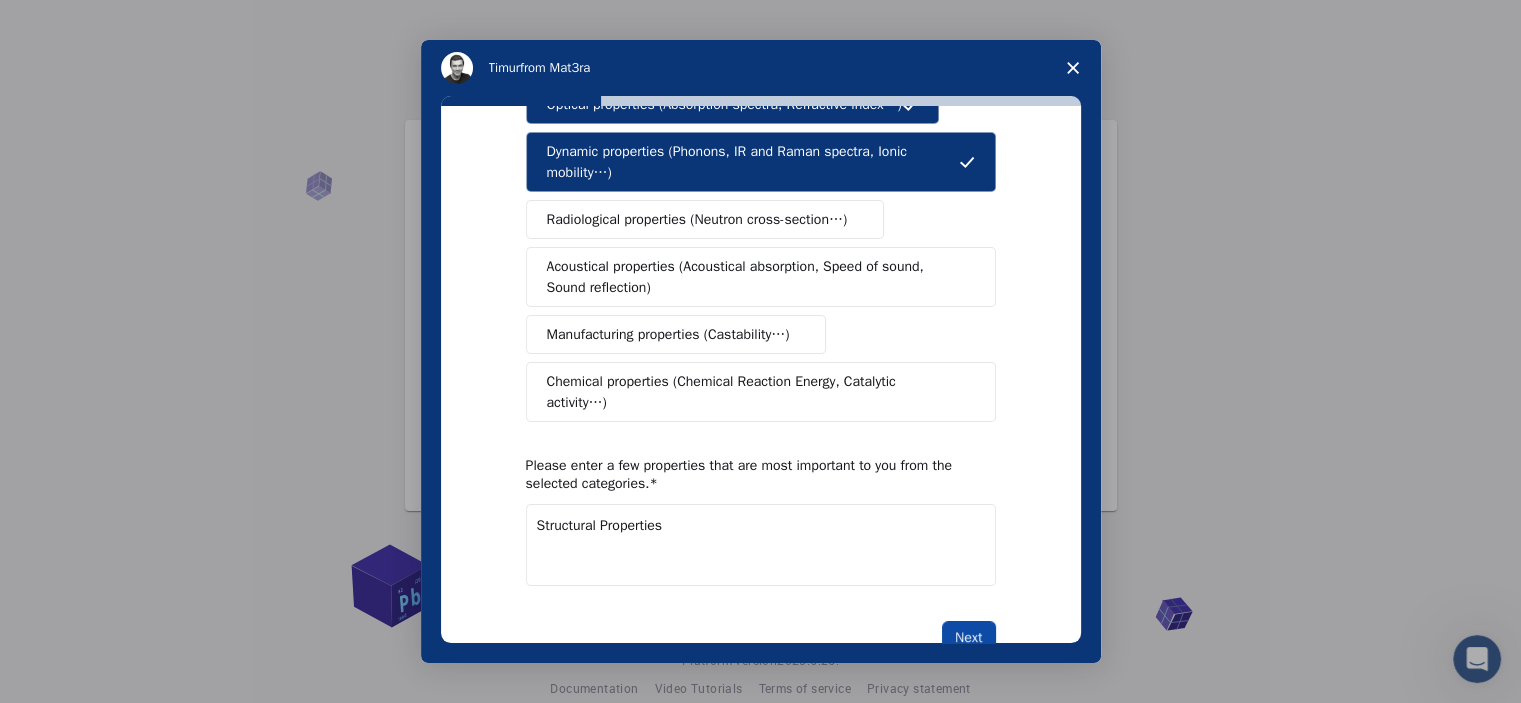 type on "Structural Properties" 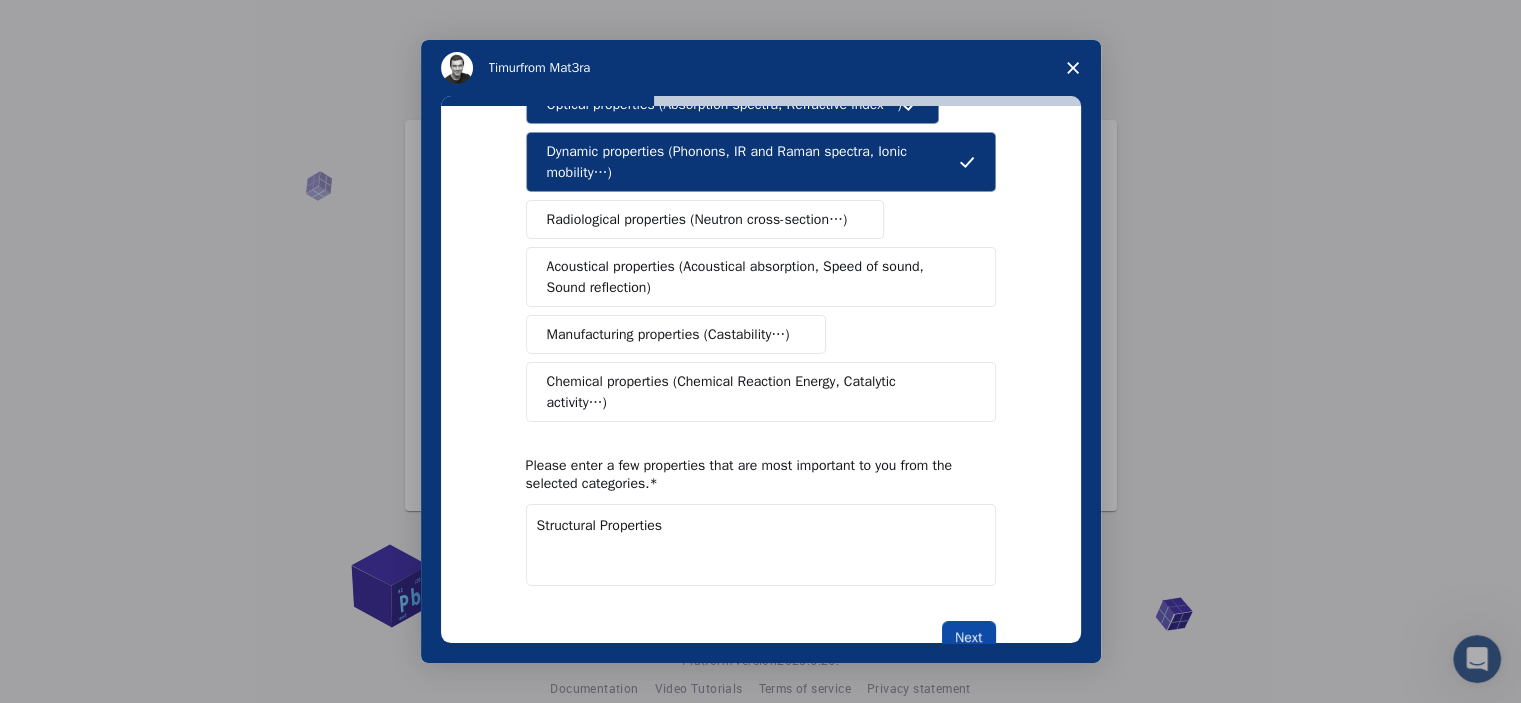 click on "Next" at bounding box center [968, 638] 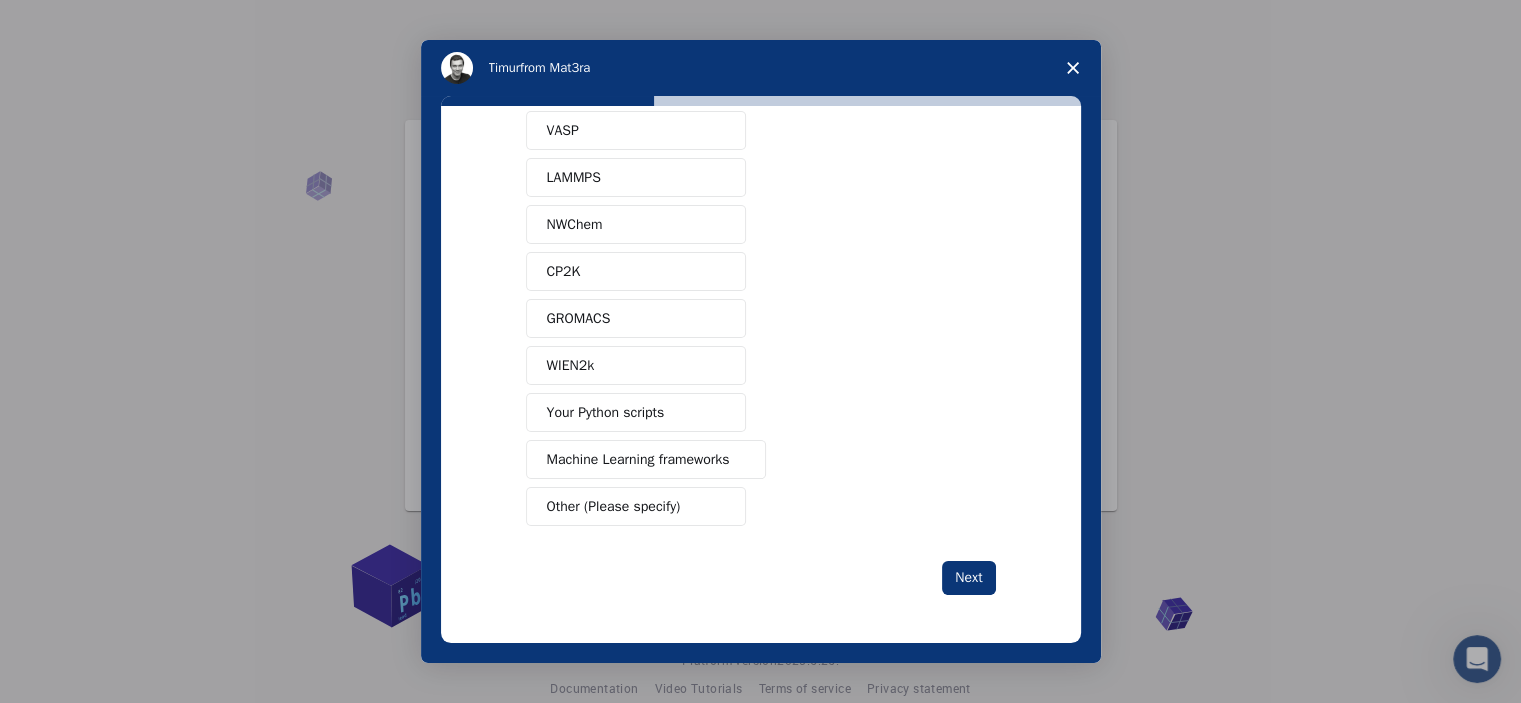 scroll, scrollTop: 0, scrollLeft: 0, axis: both 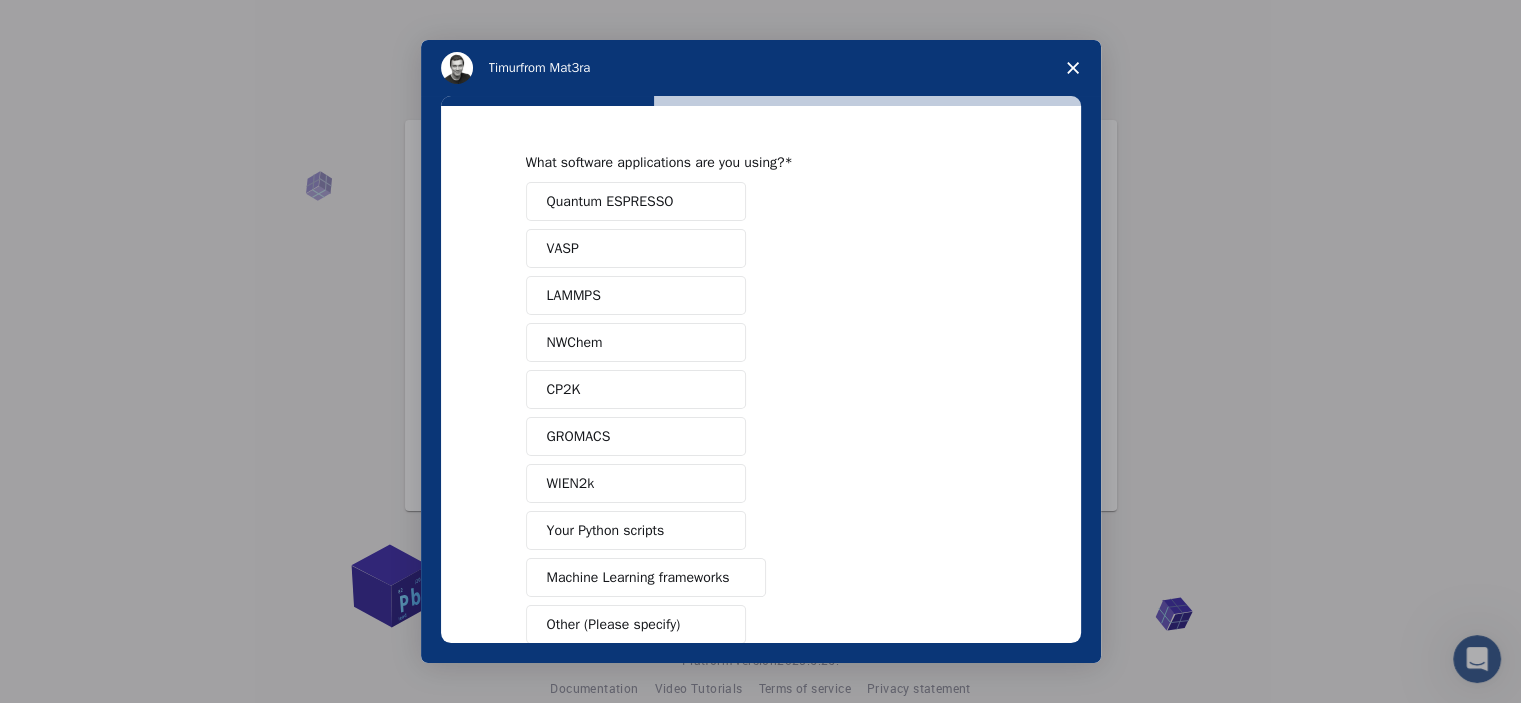 click on "Quantum ESPRESSO" at bounding box center [610, 201] 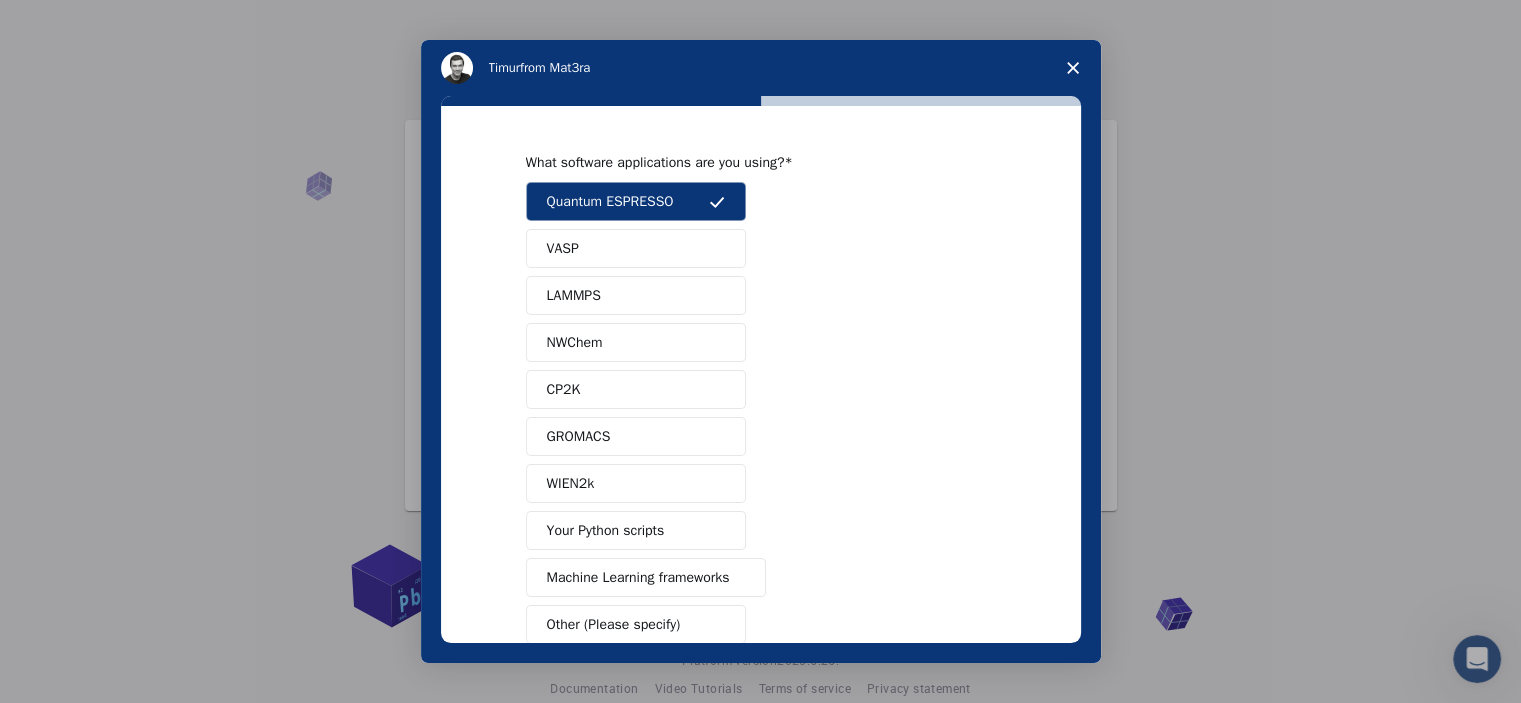 click on "VASP" at bounding box center (636, 248) 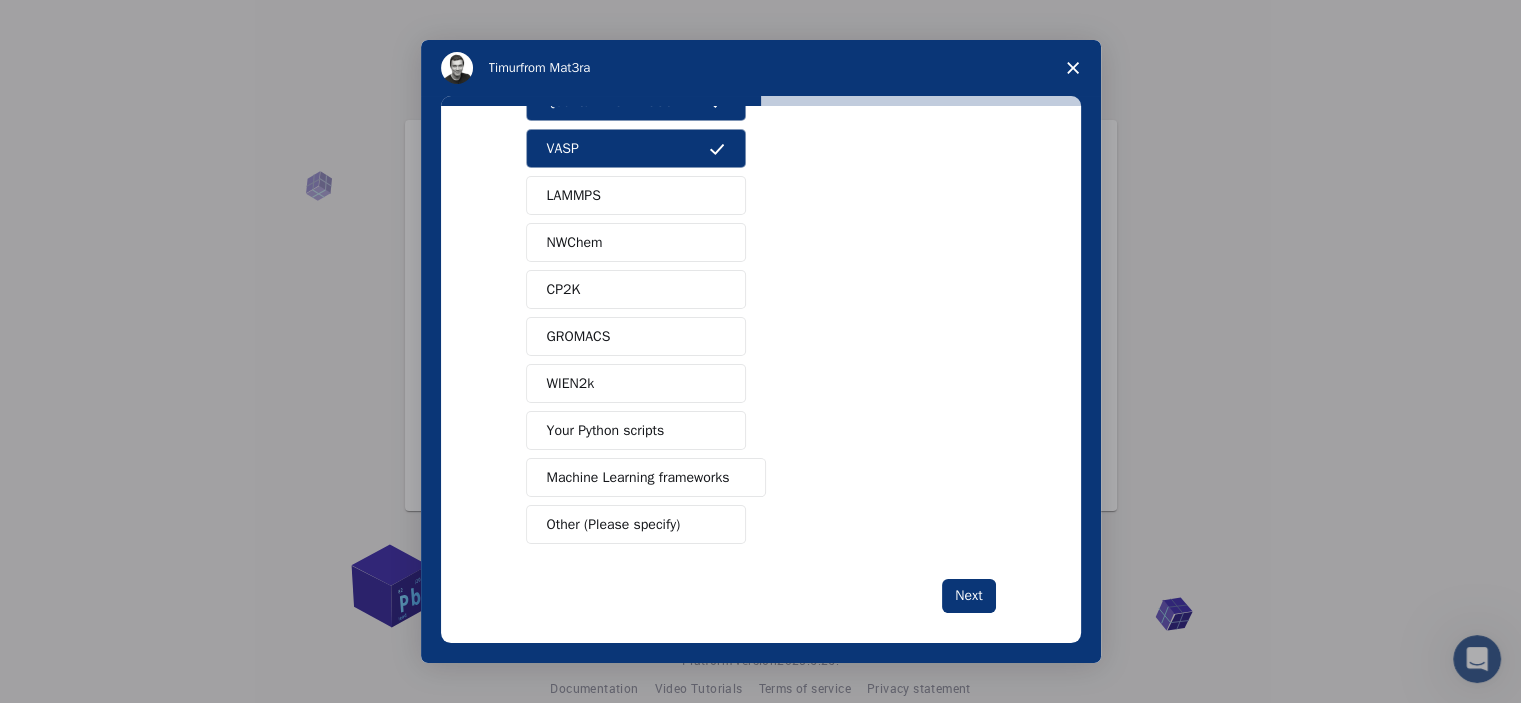 scroll, scrollTop: 113, scrollLeft: 0, axis: vertical 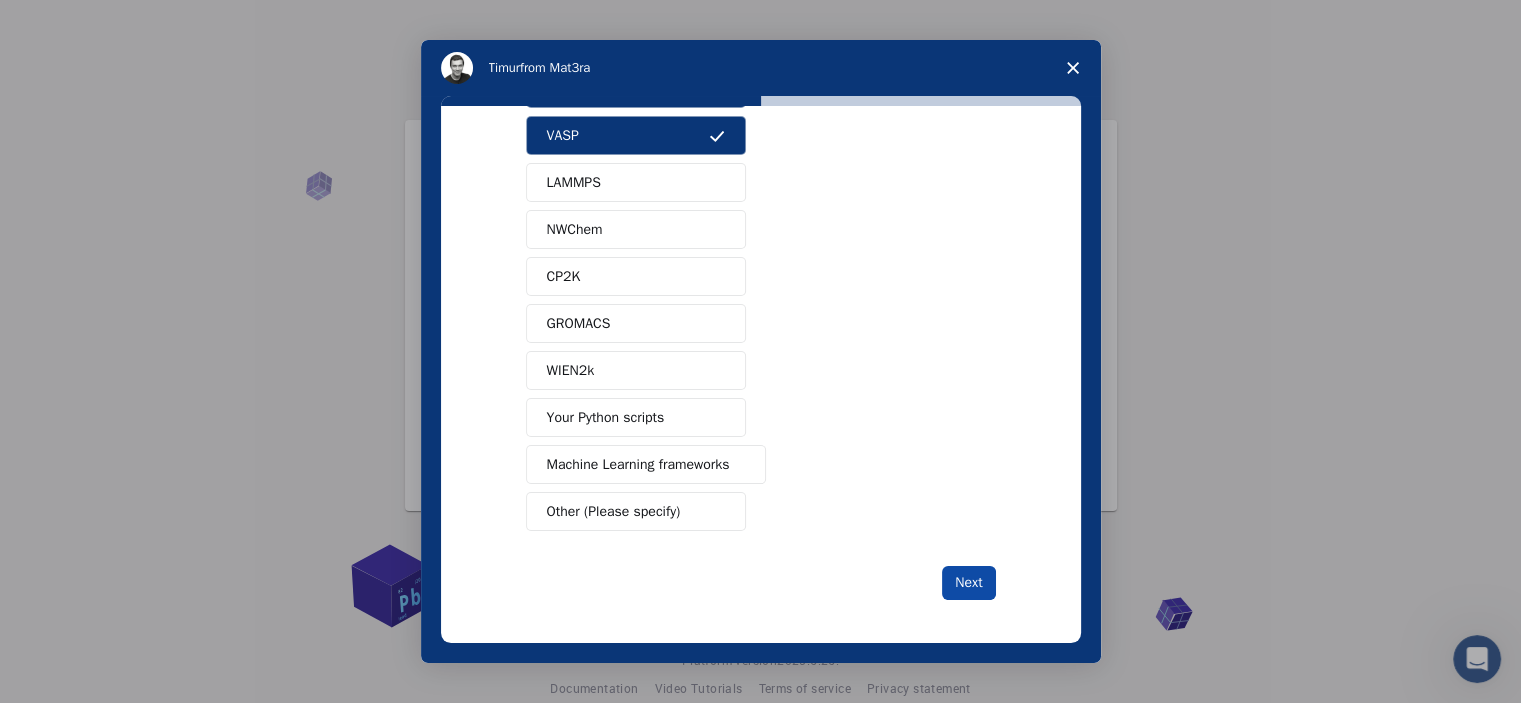click on "Next" at bounding box center [968, 583] 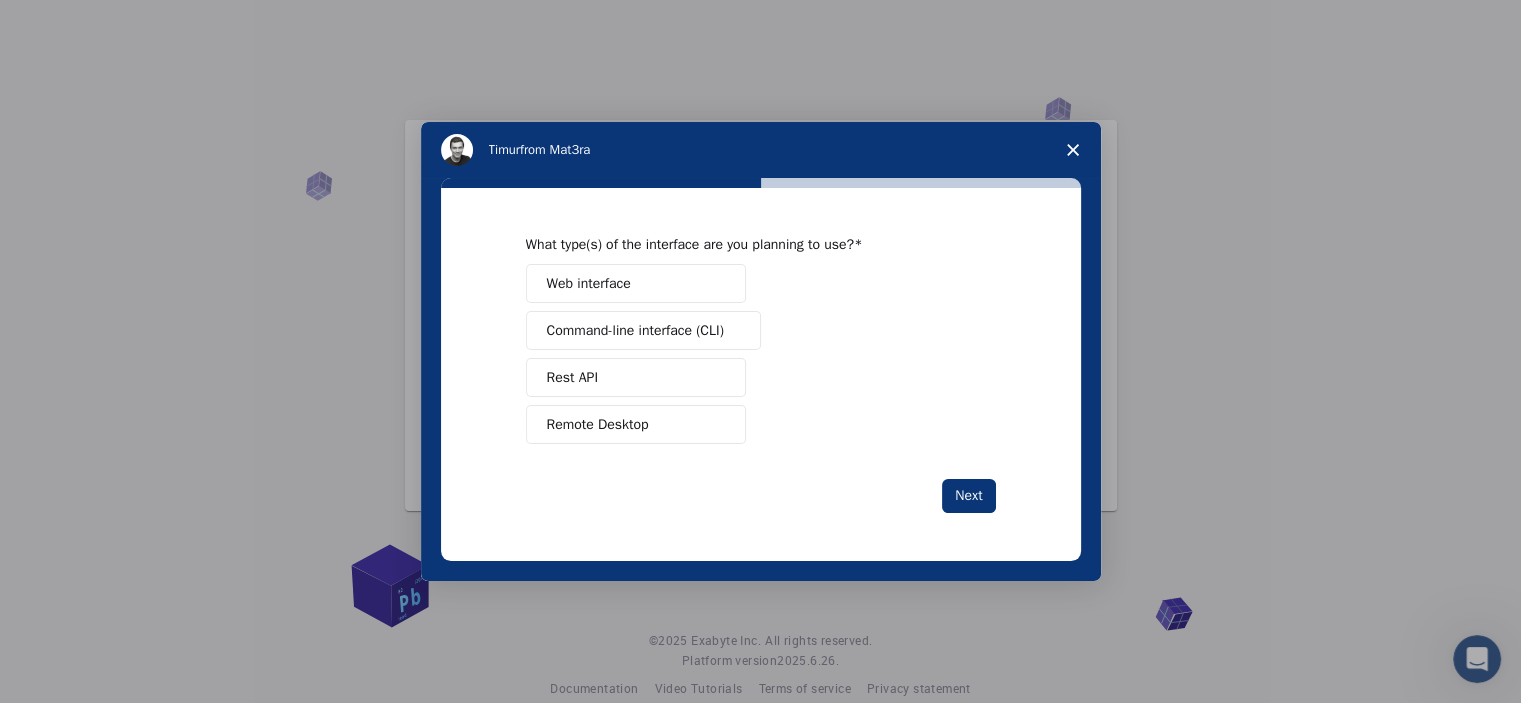 scroll, scrollTop: 0, scrollLeft: 0, axis: both 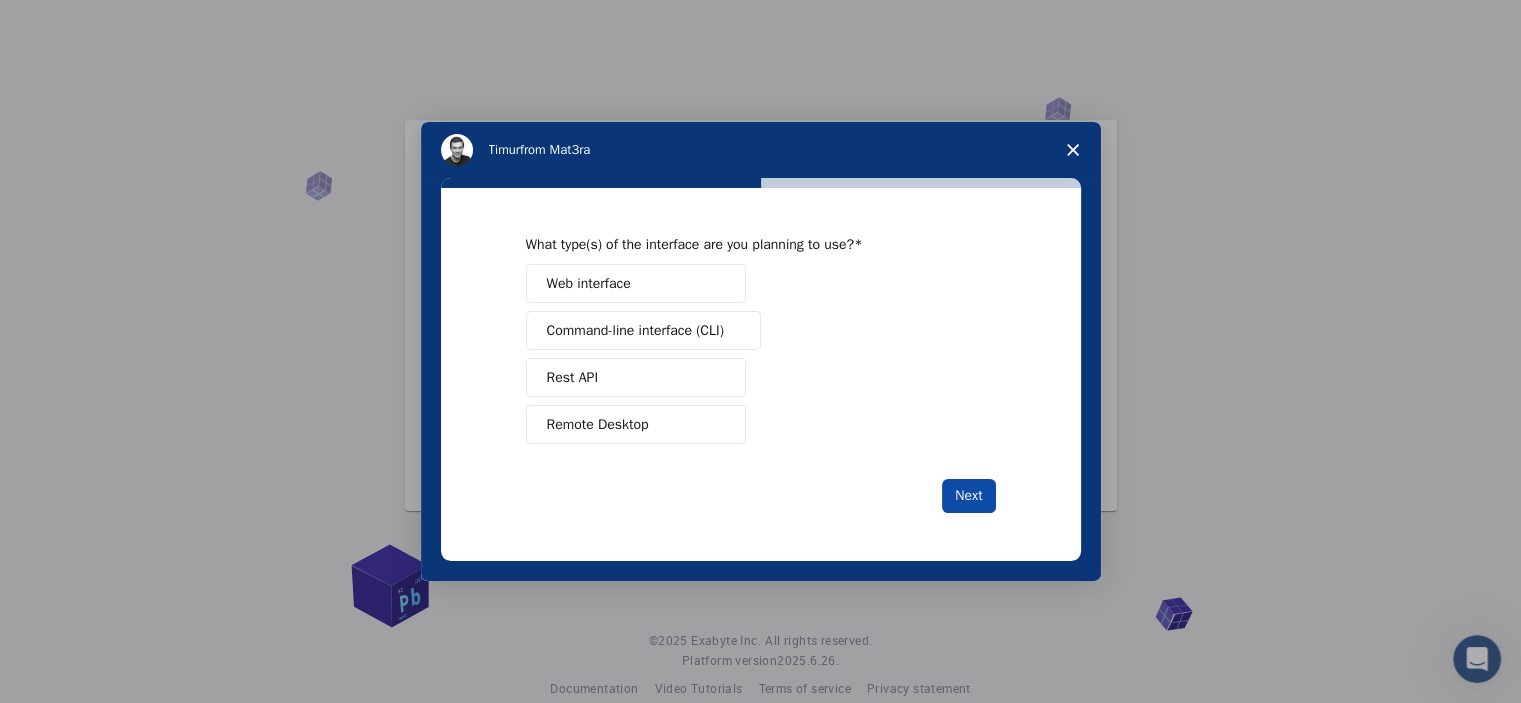click on "Next" at bounding box center (968, 496) 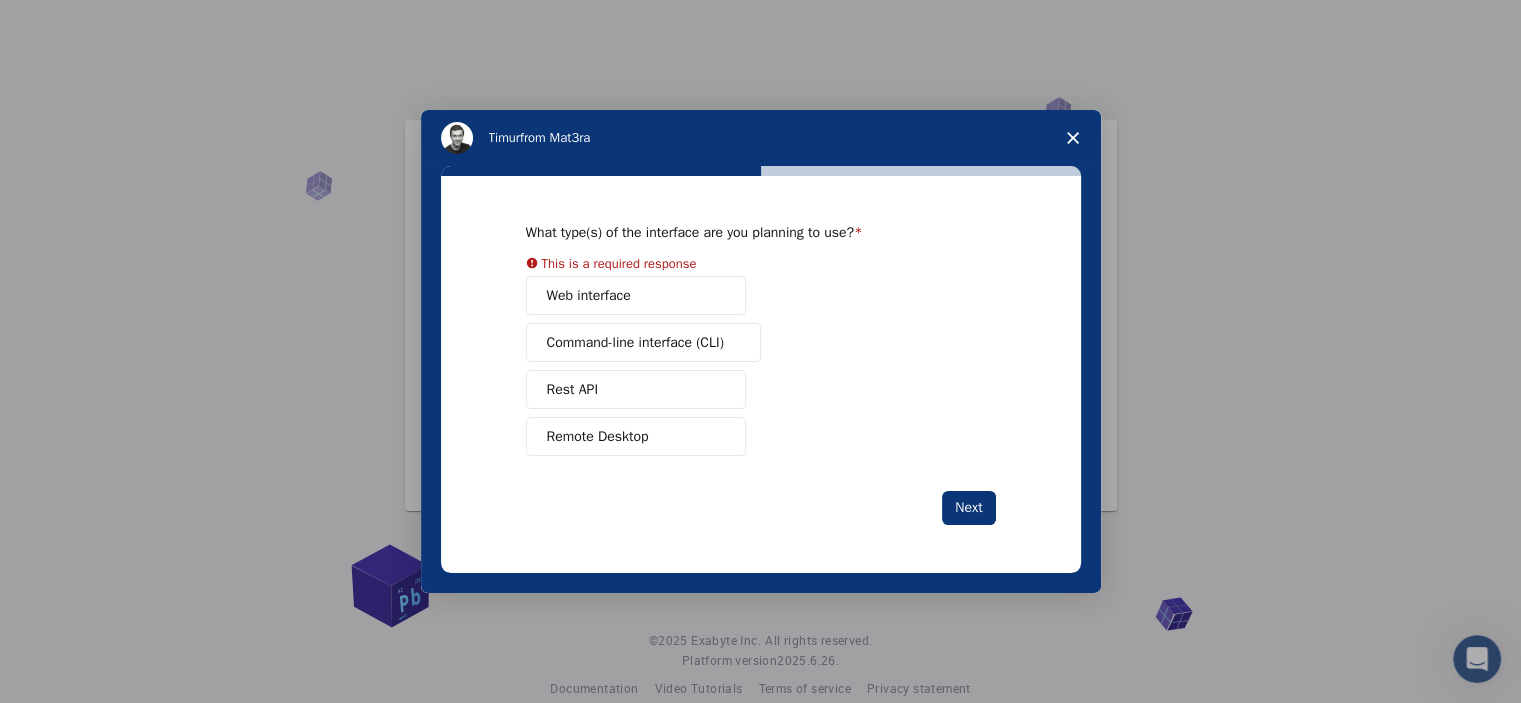 click on "Web interface" at bounding box center (636, 295) 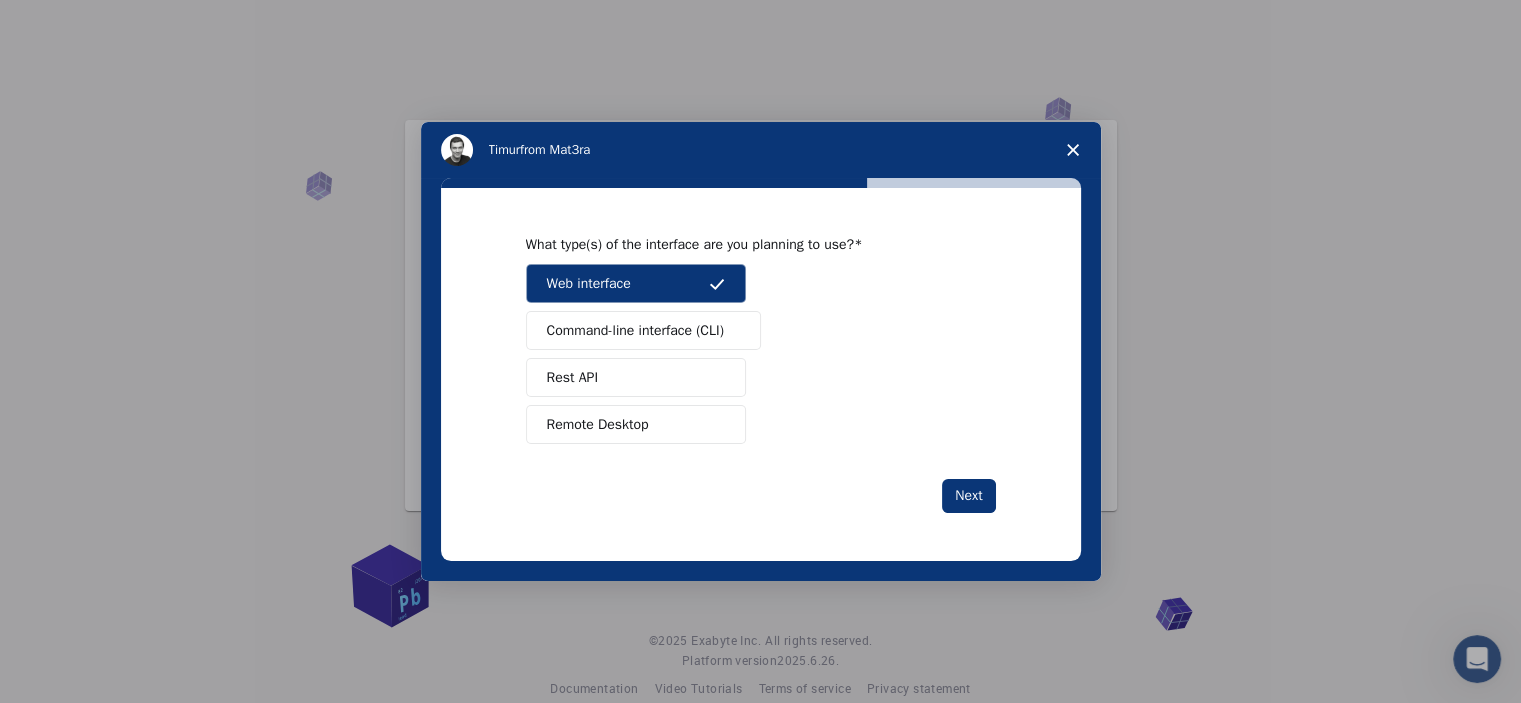 click on "Remote Desktop" at bounding box center (598, 424) 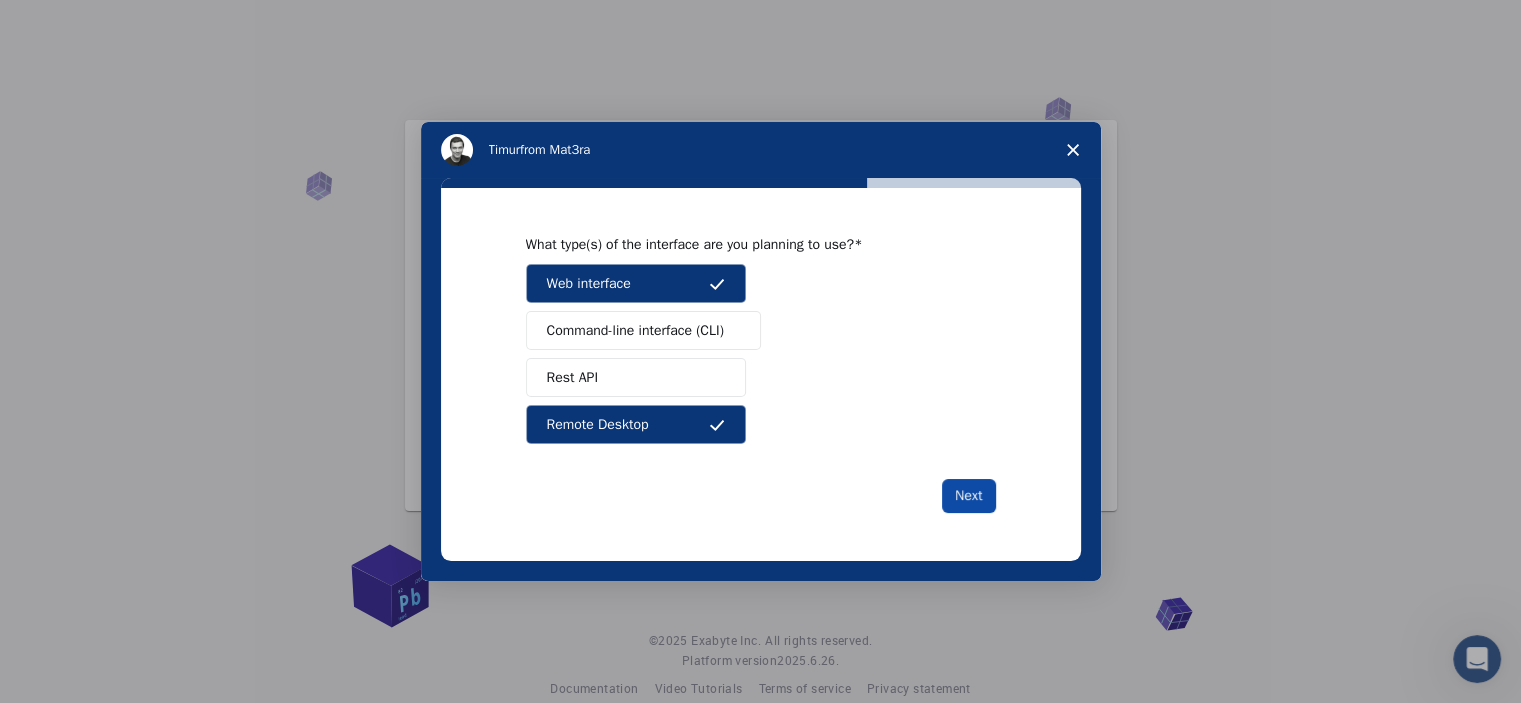 click on "Next" at bounding box center (968, 496) 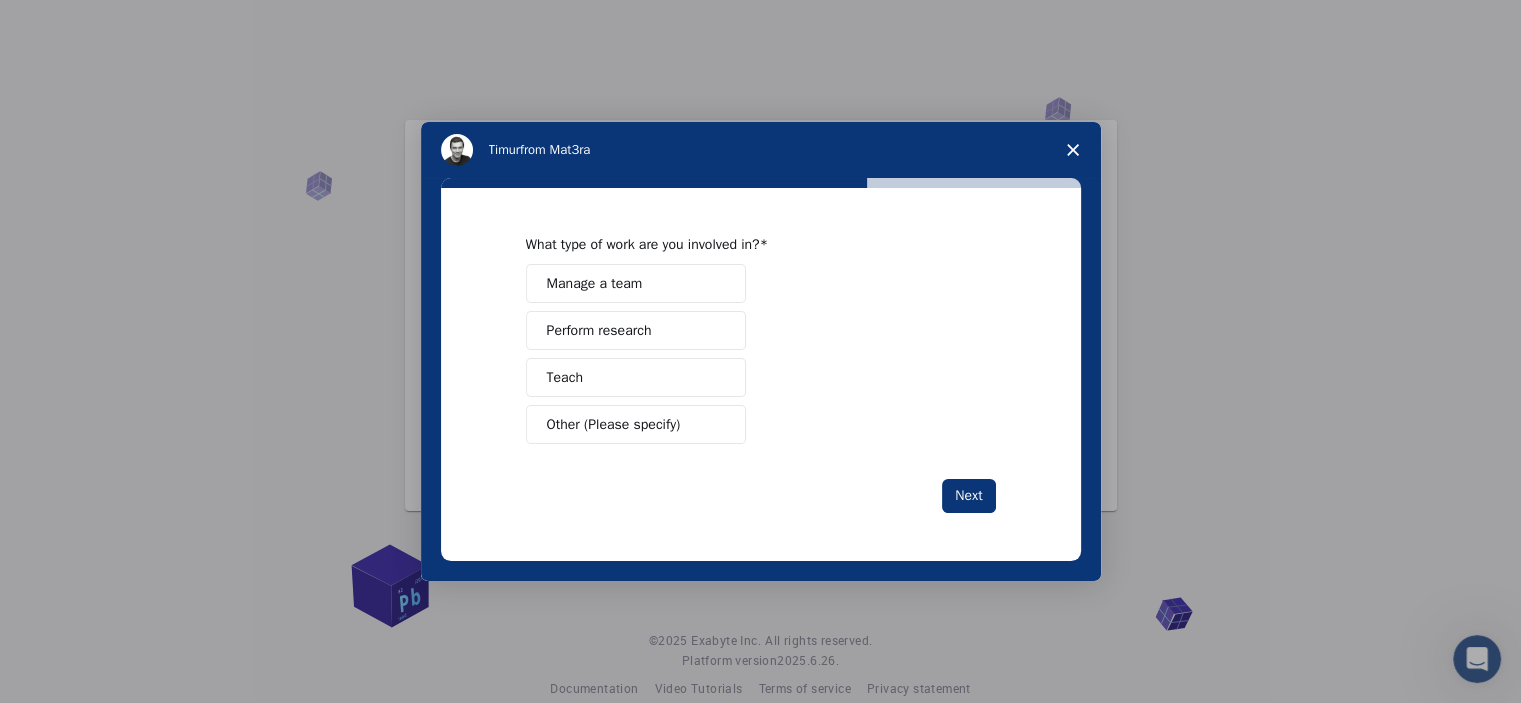 click on "Perform research" at bounding box center [599, 330] 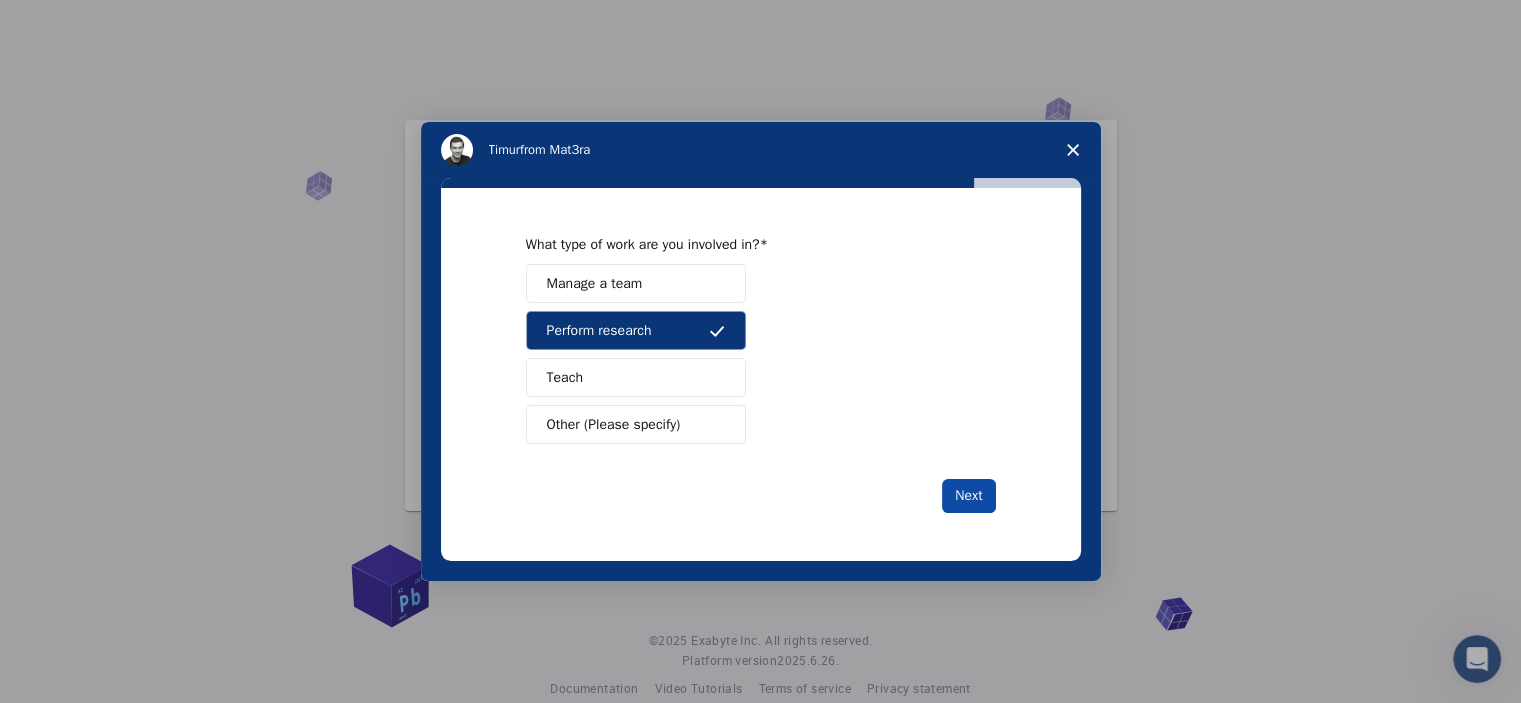 click on "Next" at bounding box center [968, 496] 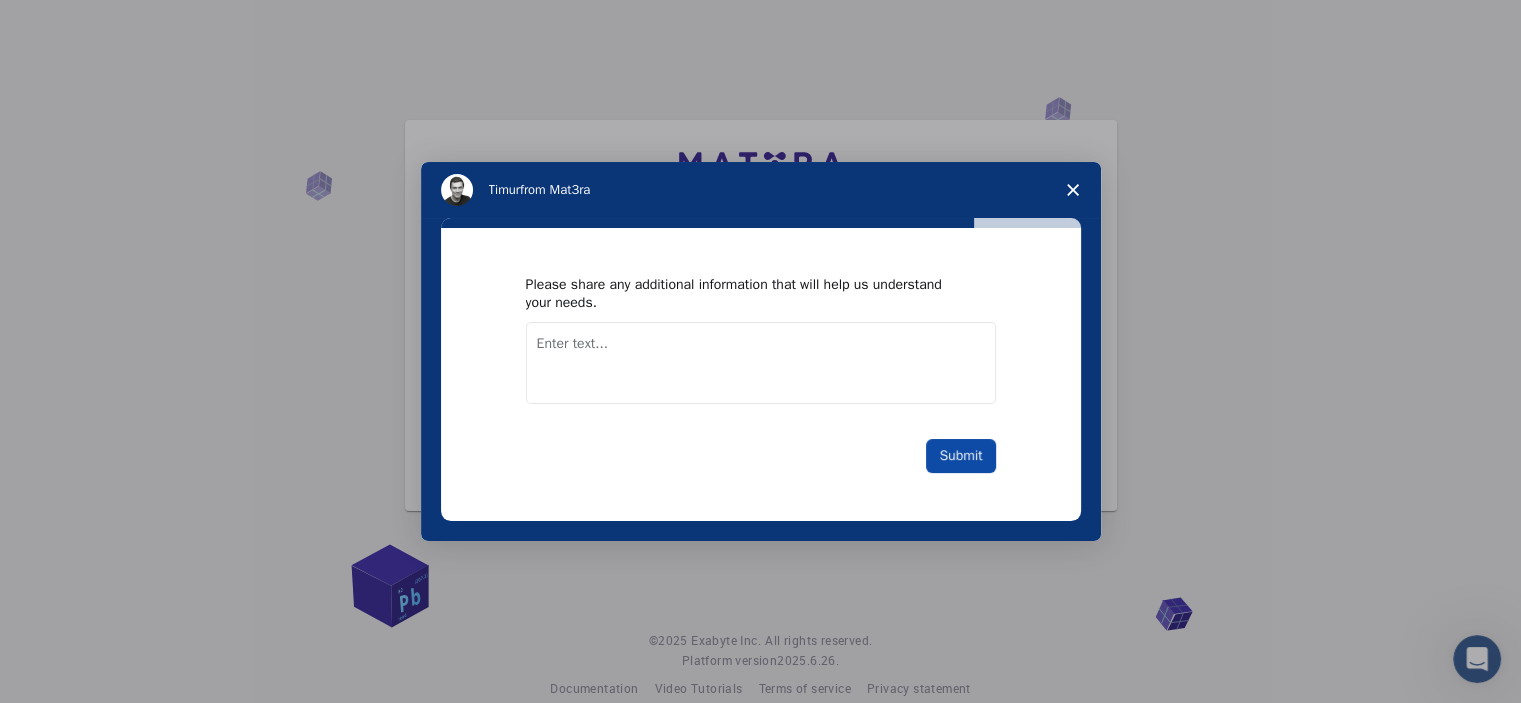 click on "Submit" at bounding box center [960, 456] 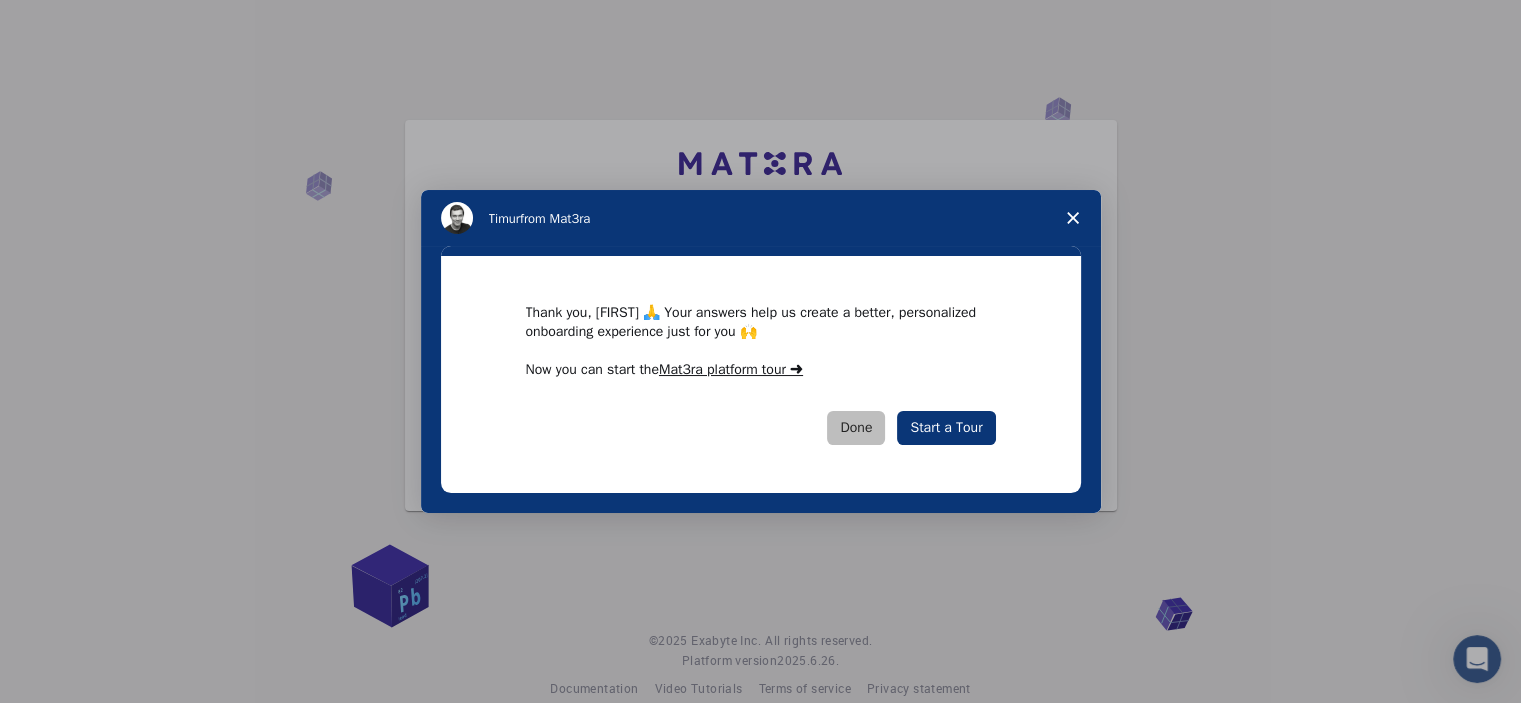 click on "Done" at bounding box center [856, 428] 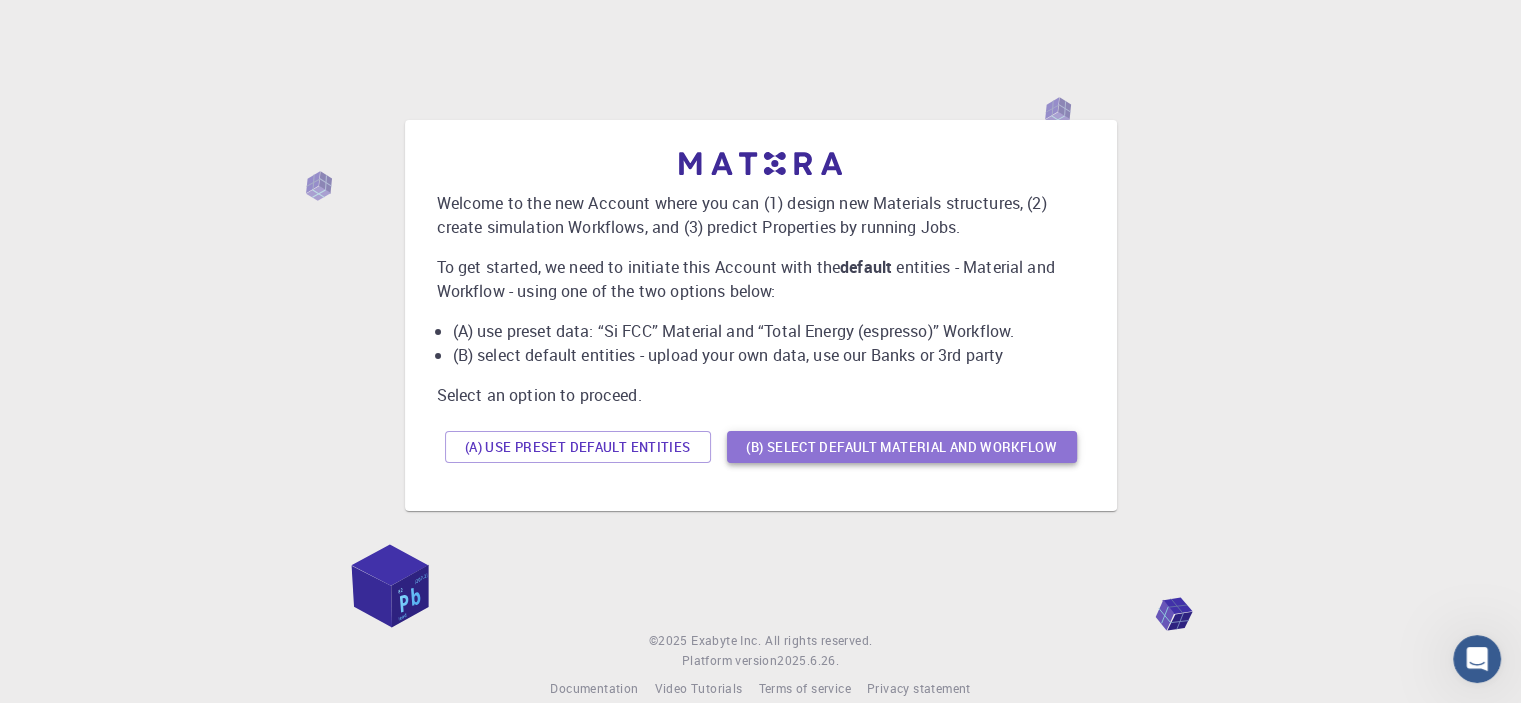 click on "(B) Select default material and workflow" at bounding box center (902, 447) 